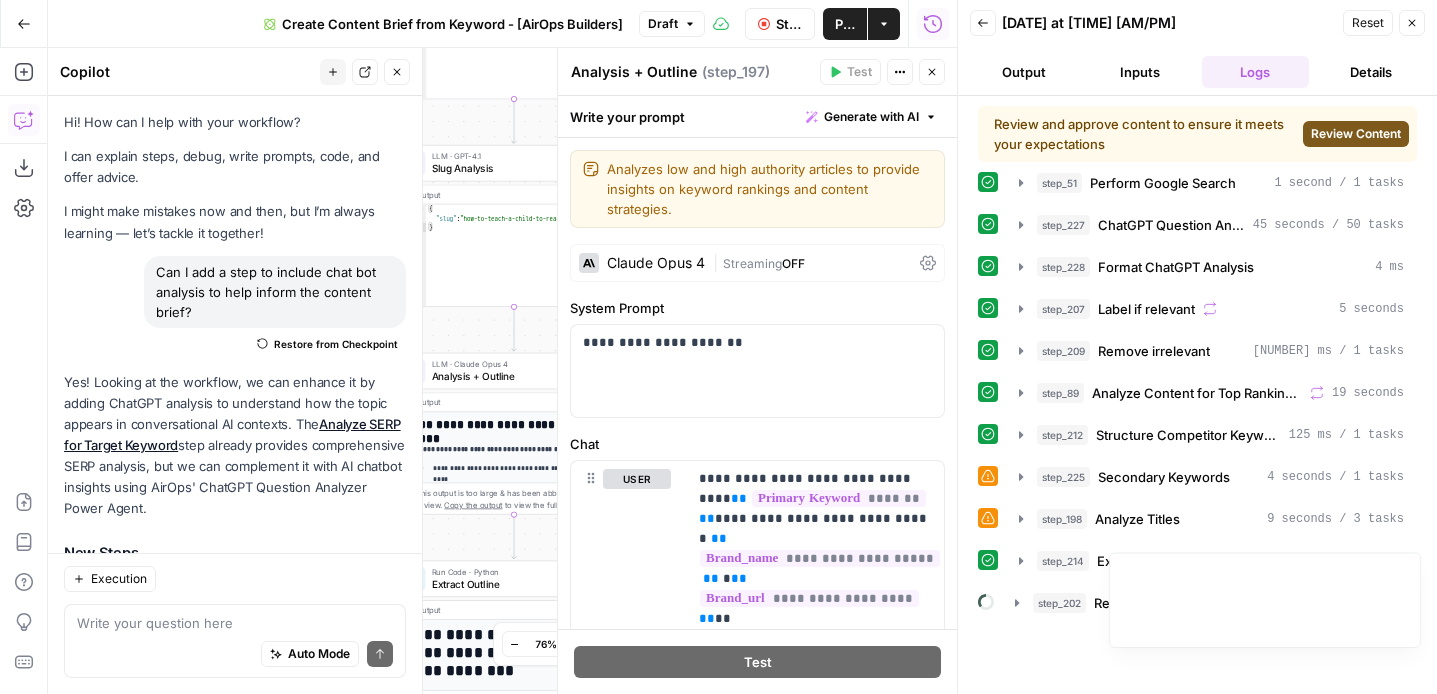 scroll, scrollTop: 0, scrollLeft: 0, axis: both 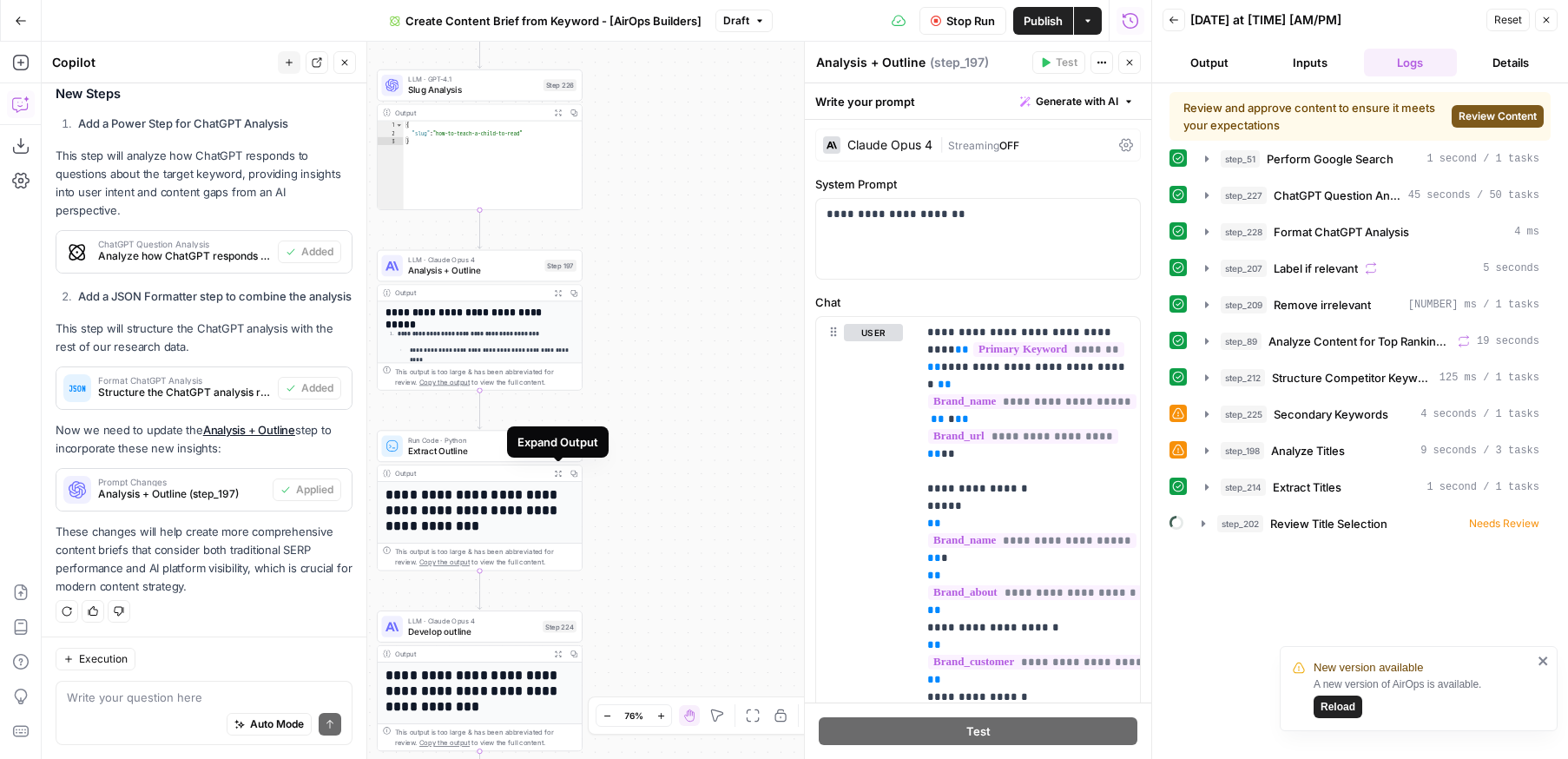 click on "Review Content" at bounding box center (1498, 116) 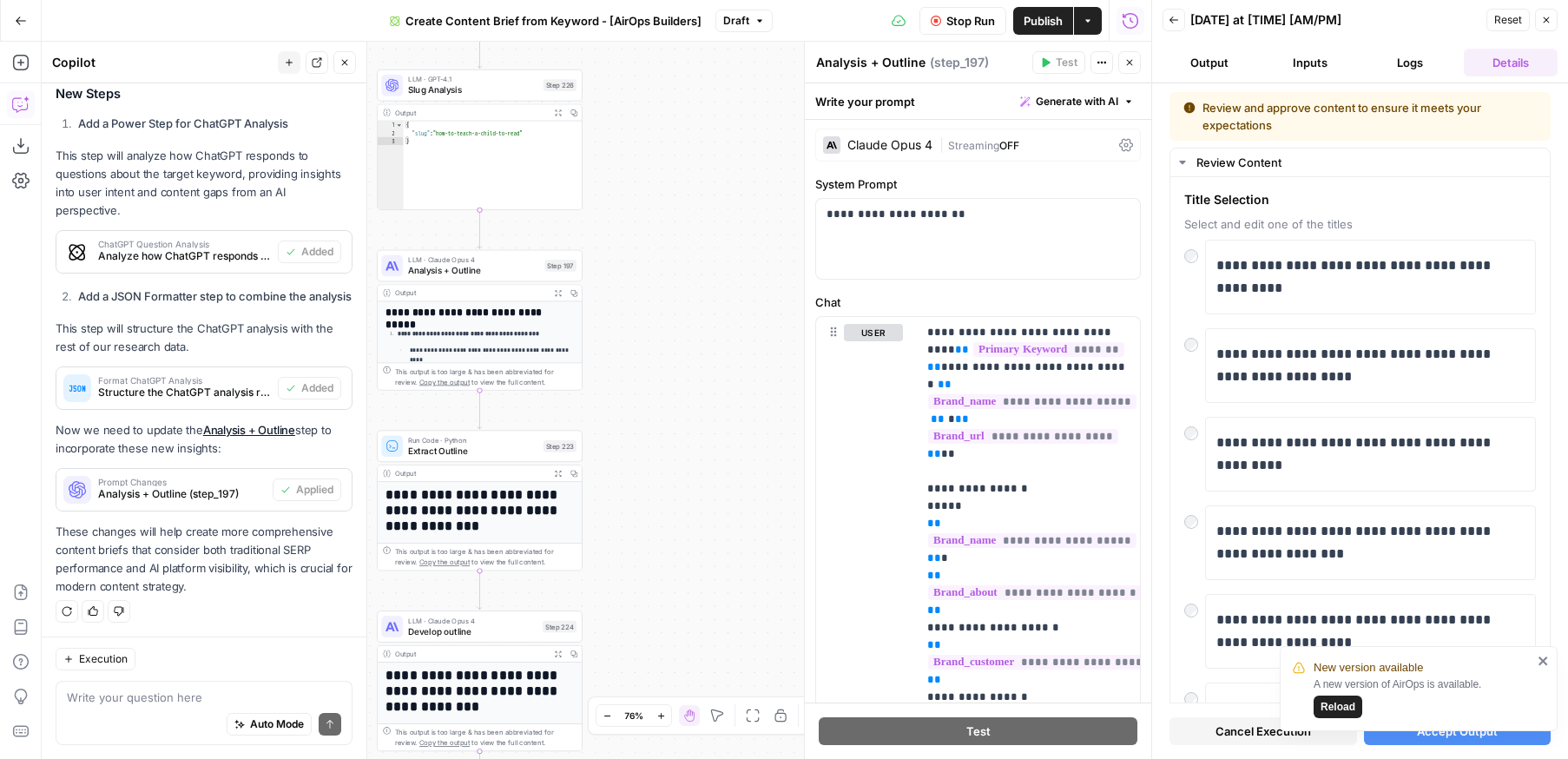 click 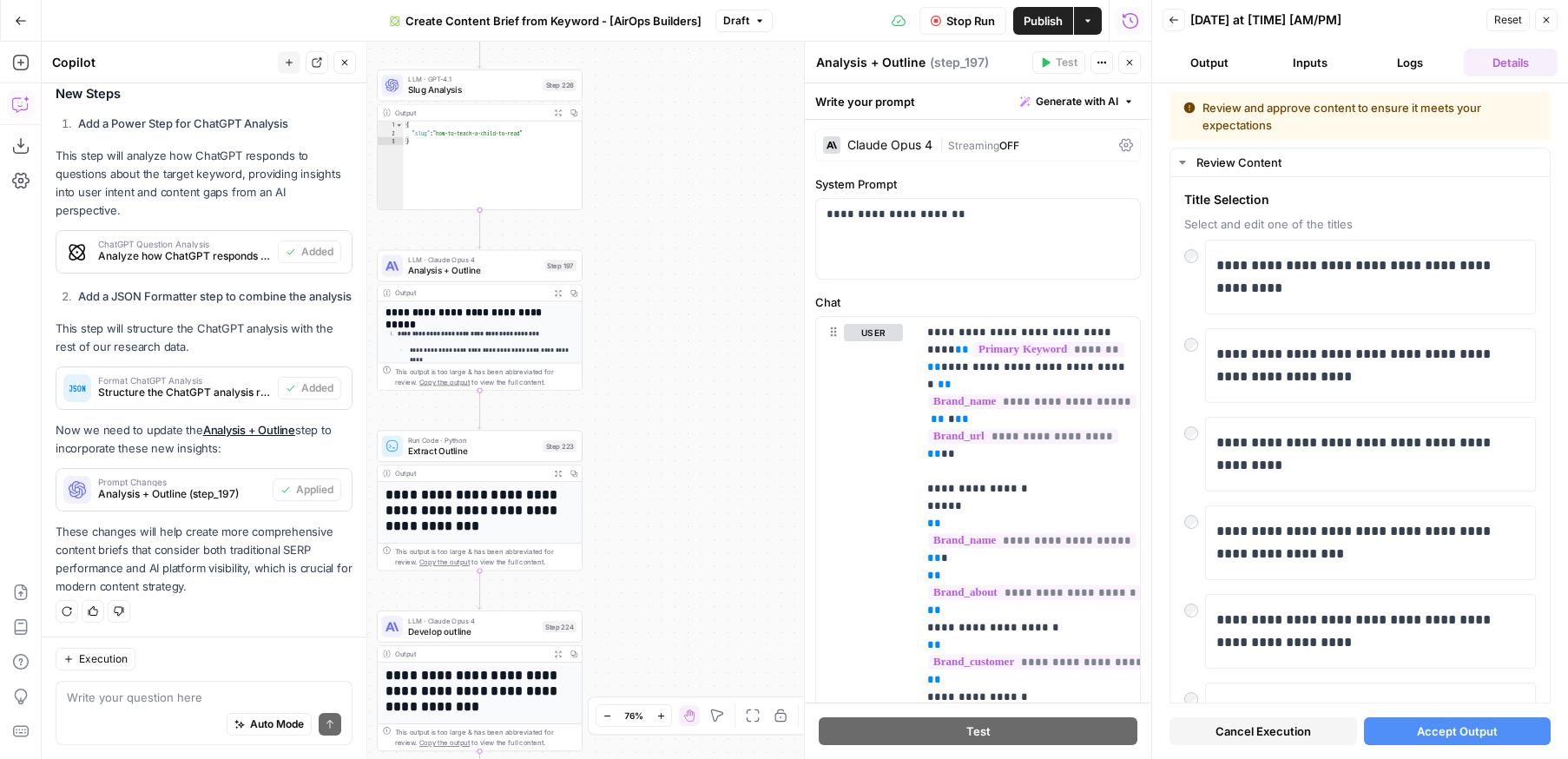 click on "Accept Output" at bounding box center [1457, 731] 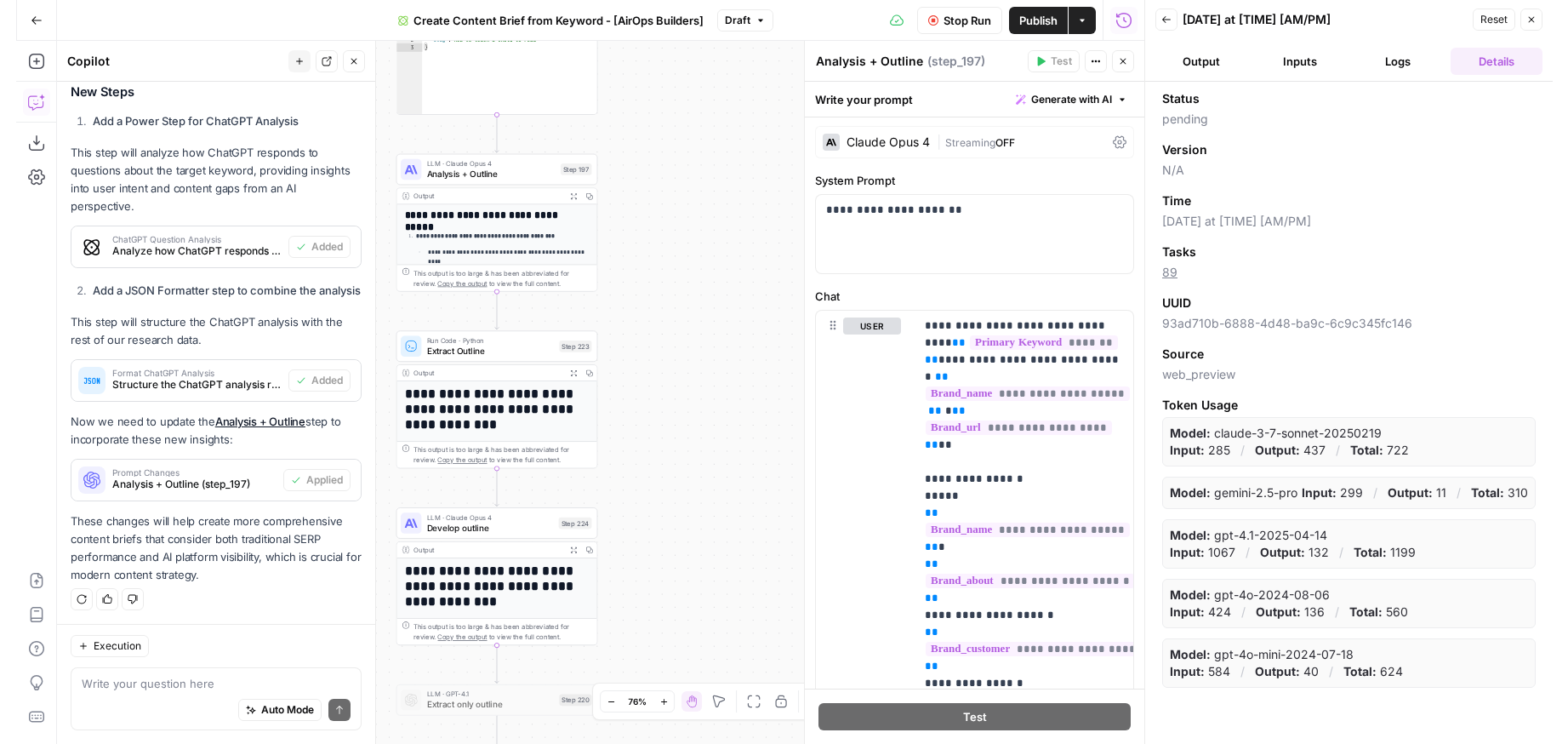 scroll, scrollTop: 0, scrollLeft: 0, axis: both 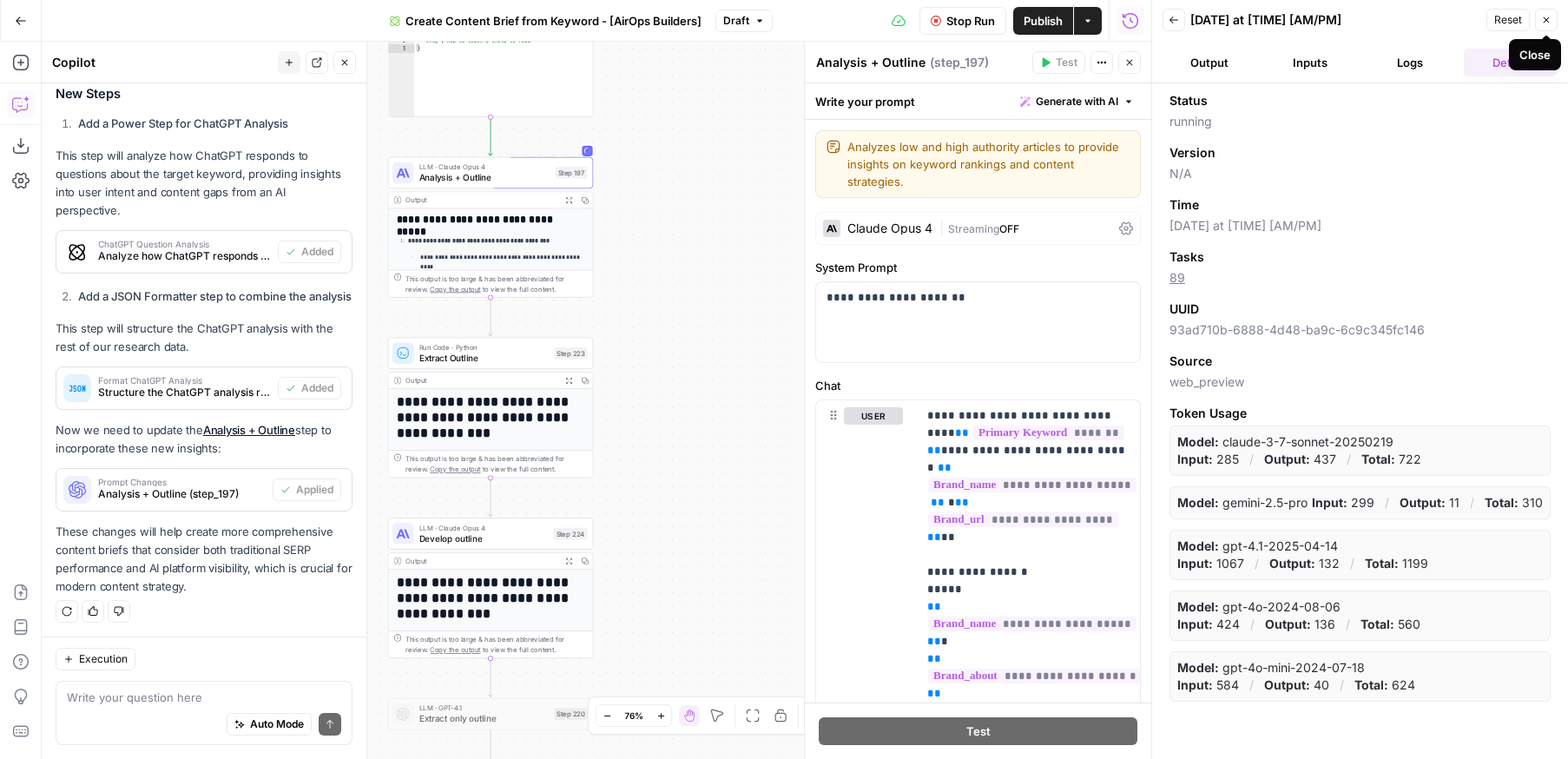 click 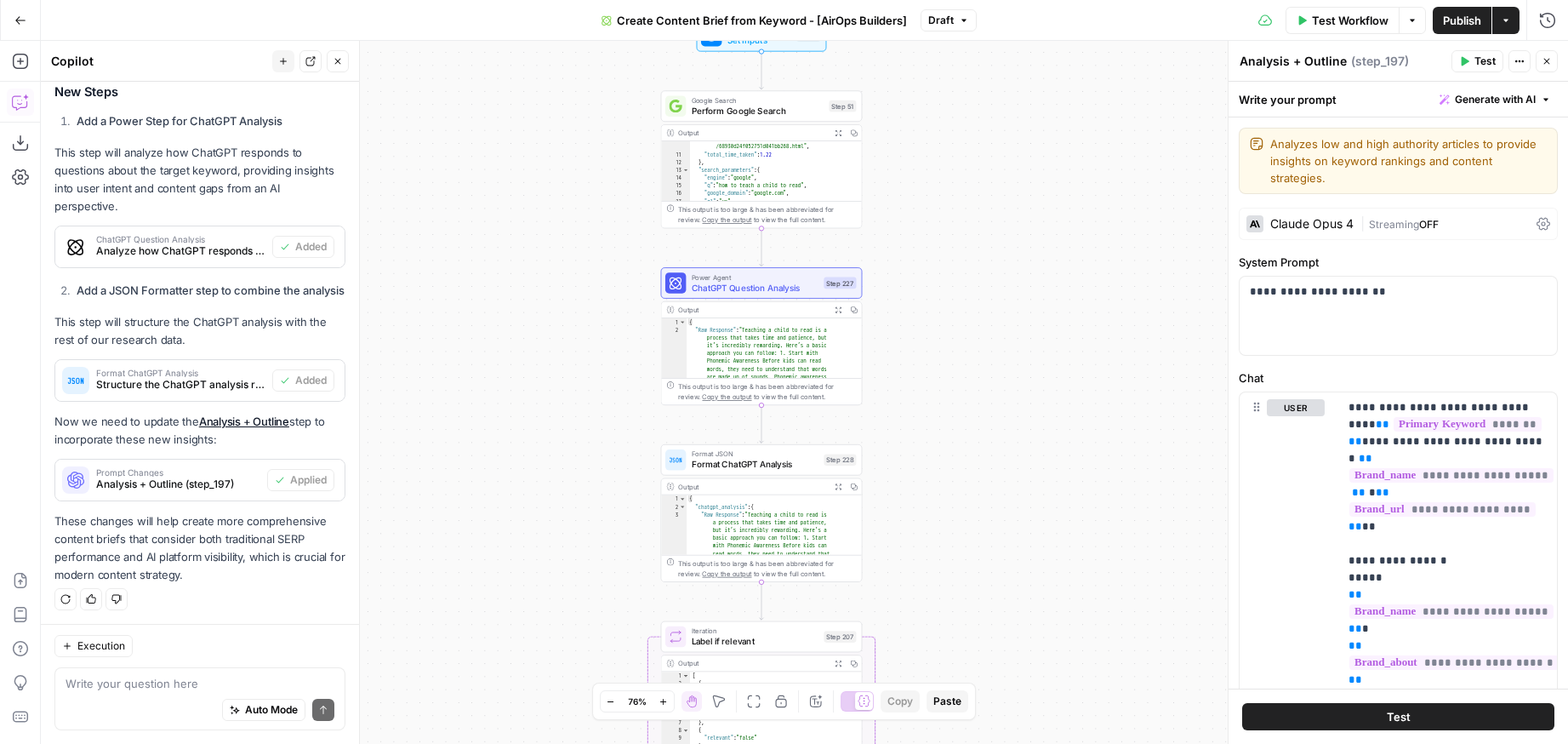 scroll, scrollTop: 379, scrollLeft: 0, axis: vertical 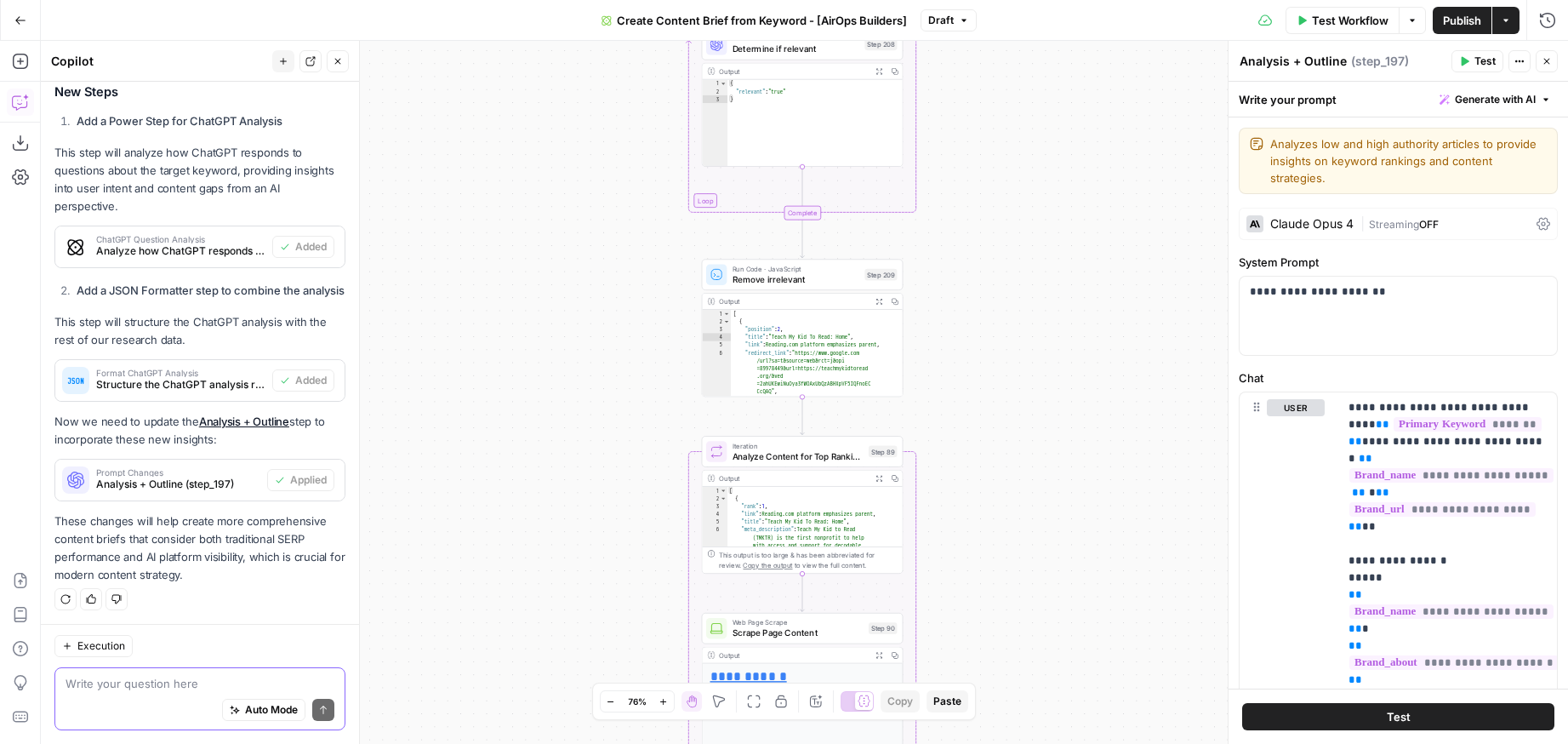 click at bounding box center (200, 684) 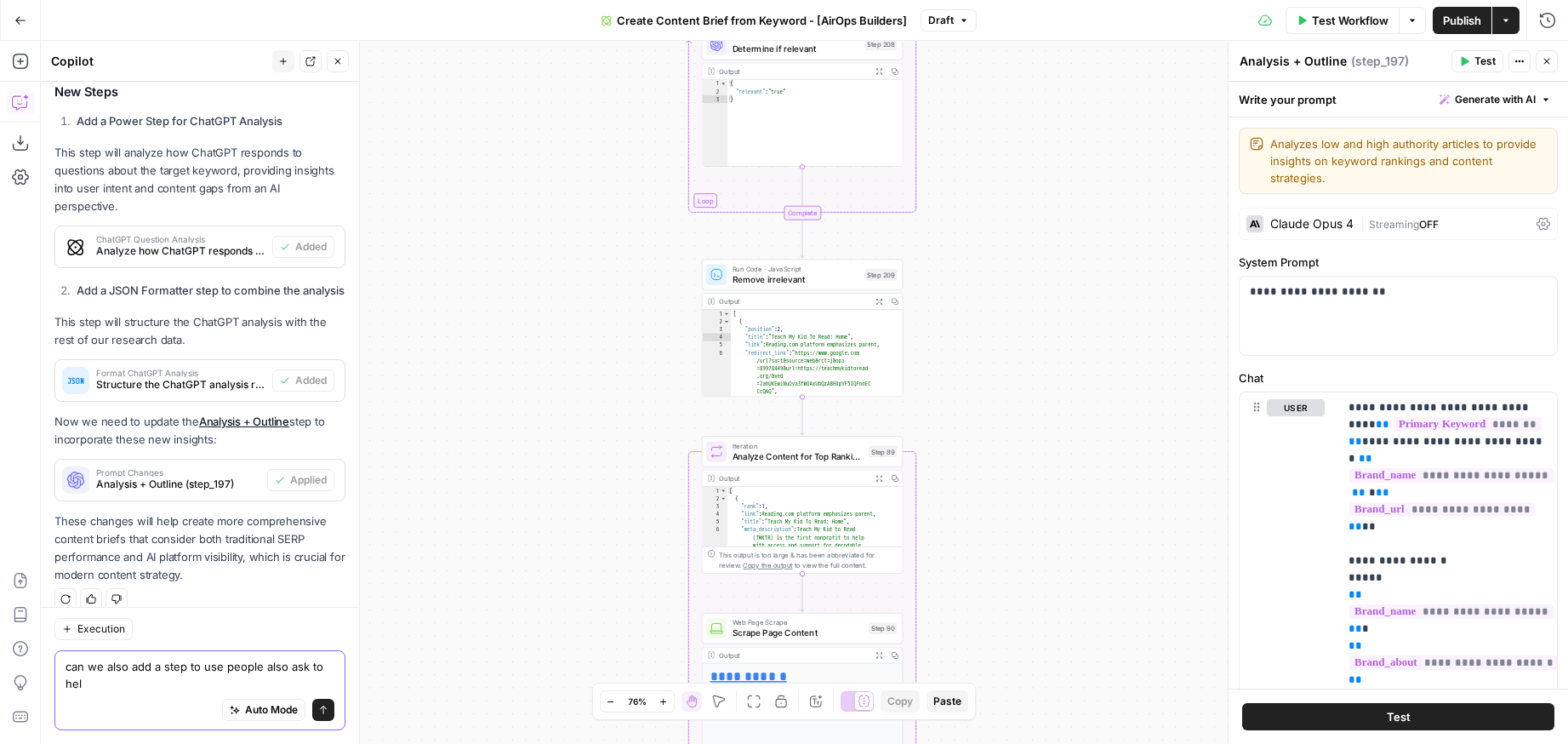 scroll, scrollTop: 396, scrollLeft: 0, axis: vertical 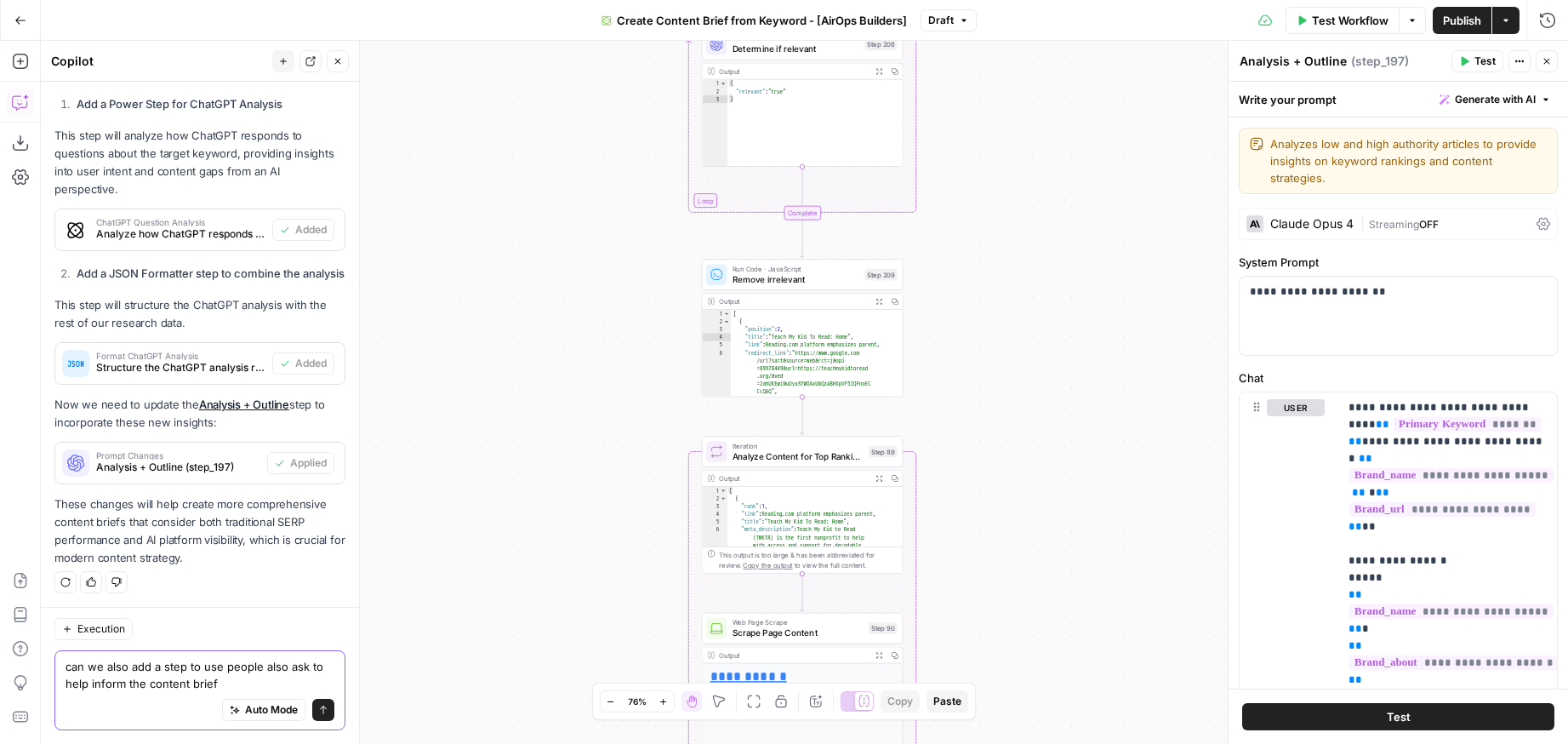 click on "can we also add a step to use people also ask to help inform the content brief" at bounding box center (200, 675) 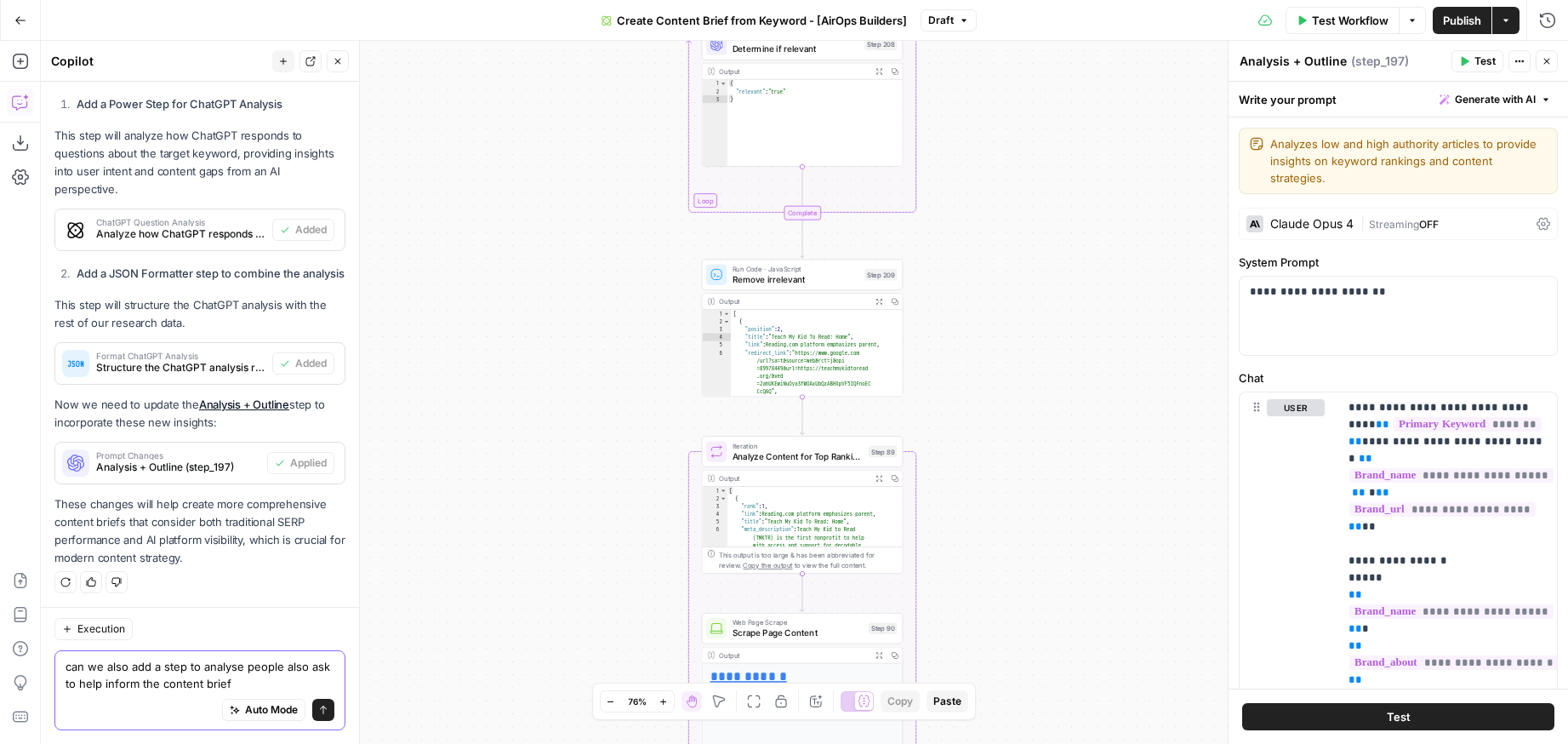 click on "can we also add a step to analyse people also ask to help inform the content brief" at bounding box center (200, 675) 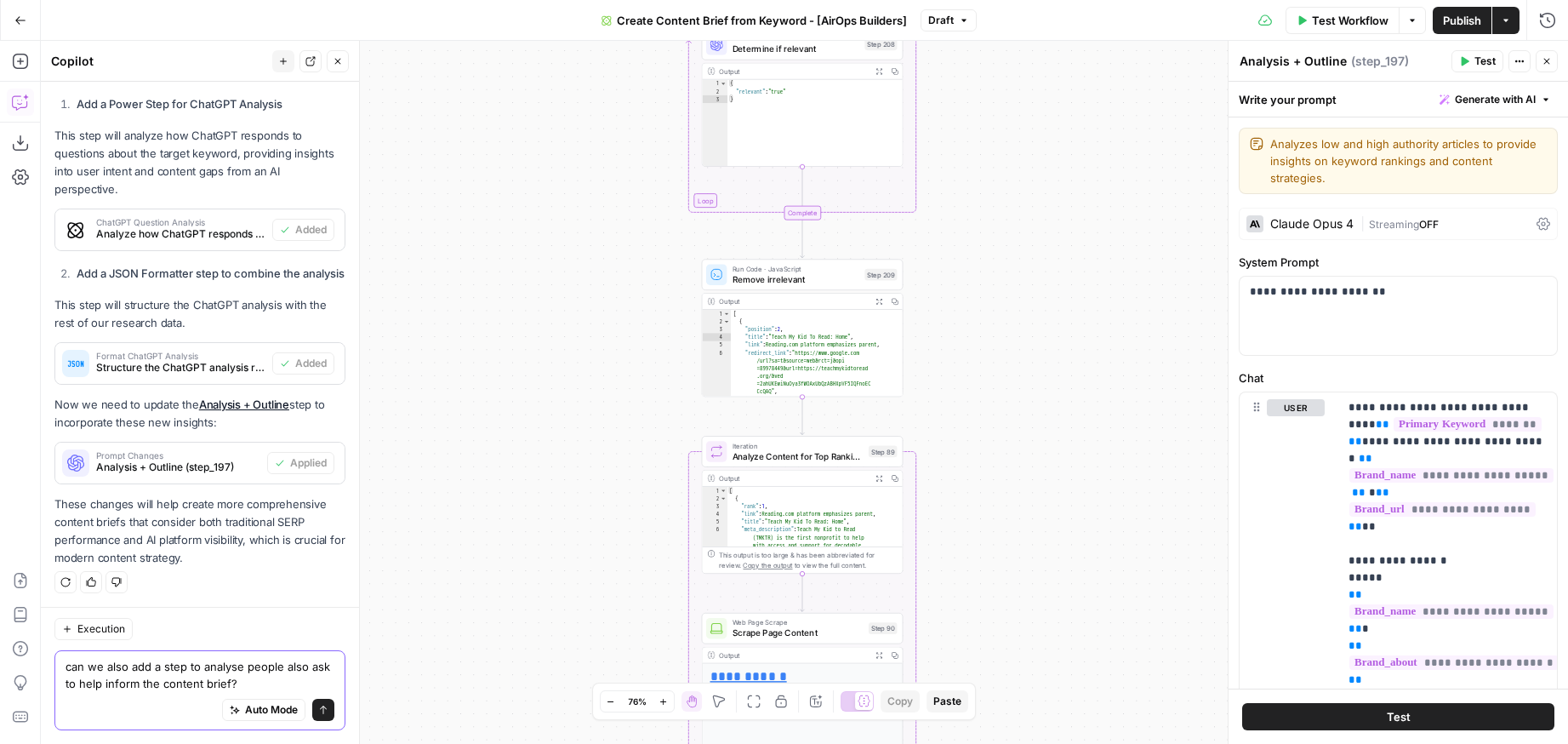 type on "can we also add a step to analyse people also ask to help inform the content brief?" 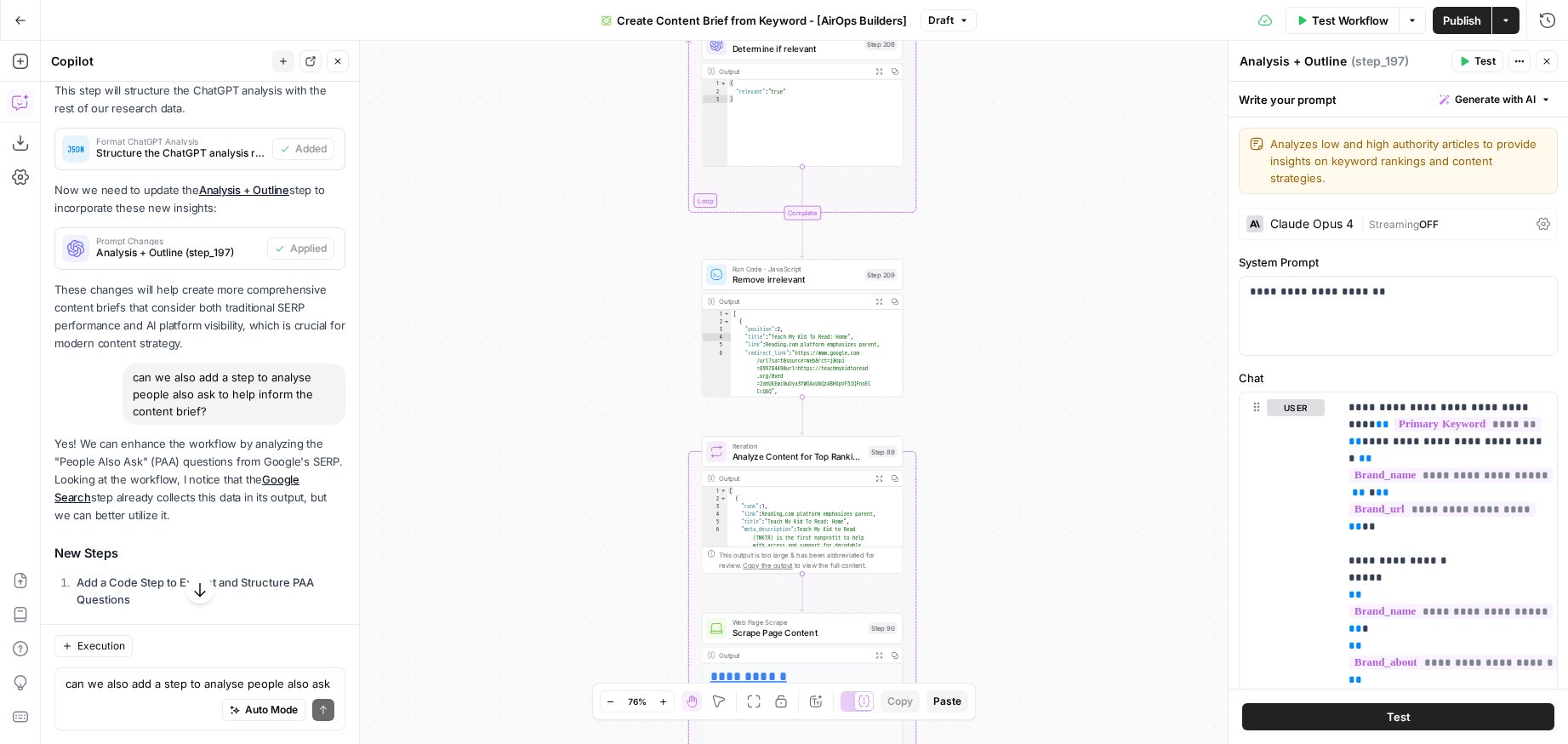 scroll, scrollTop: 775, scrollLeft: 0, axis: vertical 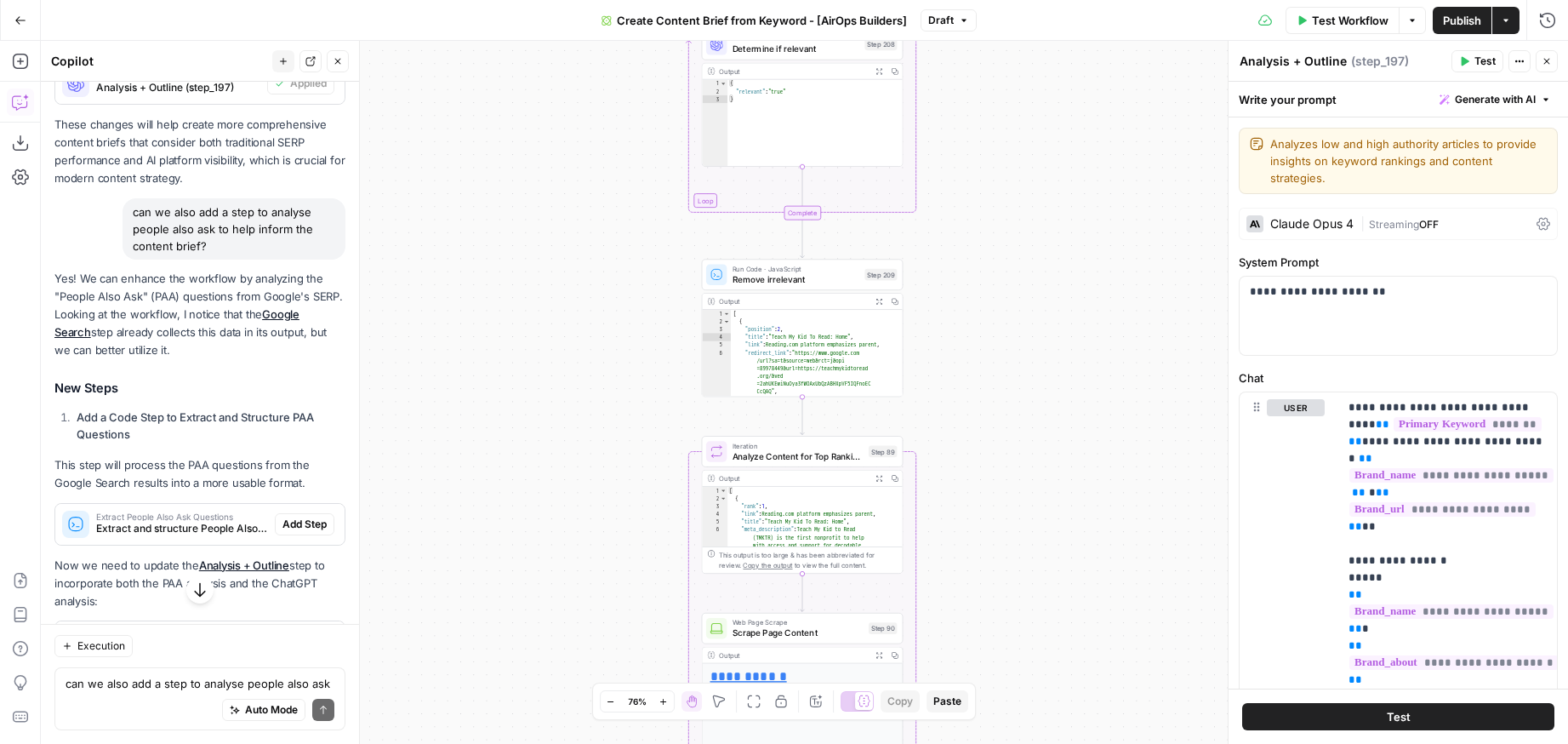 click on "Raw Response" : "Teaching a child to read is a         process that takes time and patience, but         it’s incredibly rewarding. Here’s a basic         approach you can follow: 1. Start with         \" \" \"" at bounding box center (804, 392) 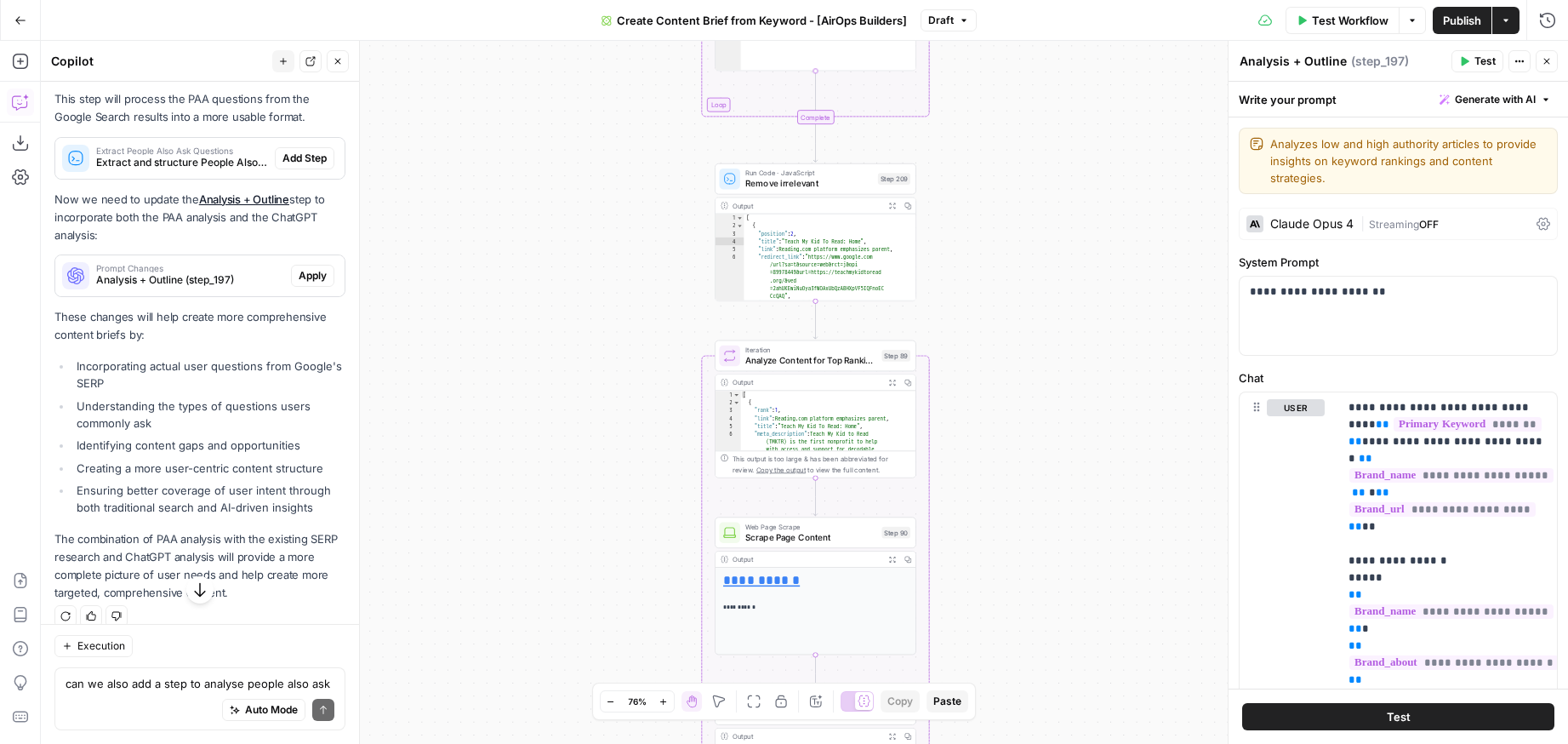 scroll, scrollTop: 1159, scrollLeft: 0, axis: vertical 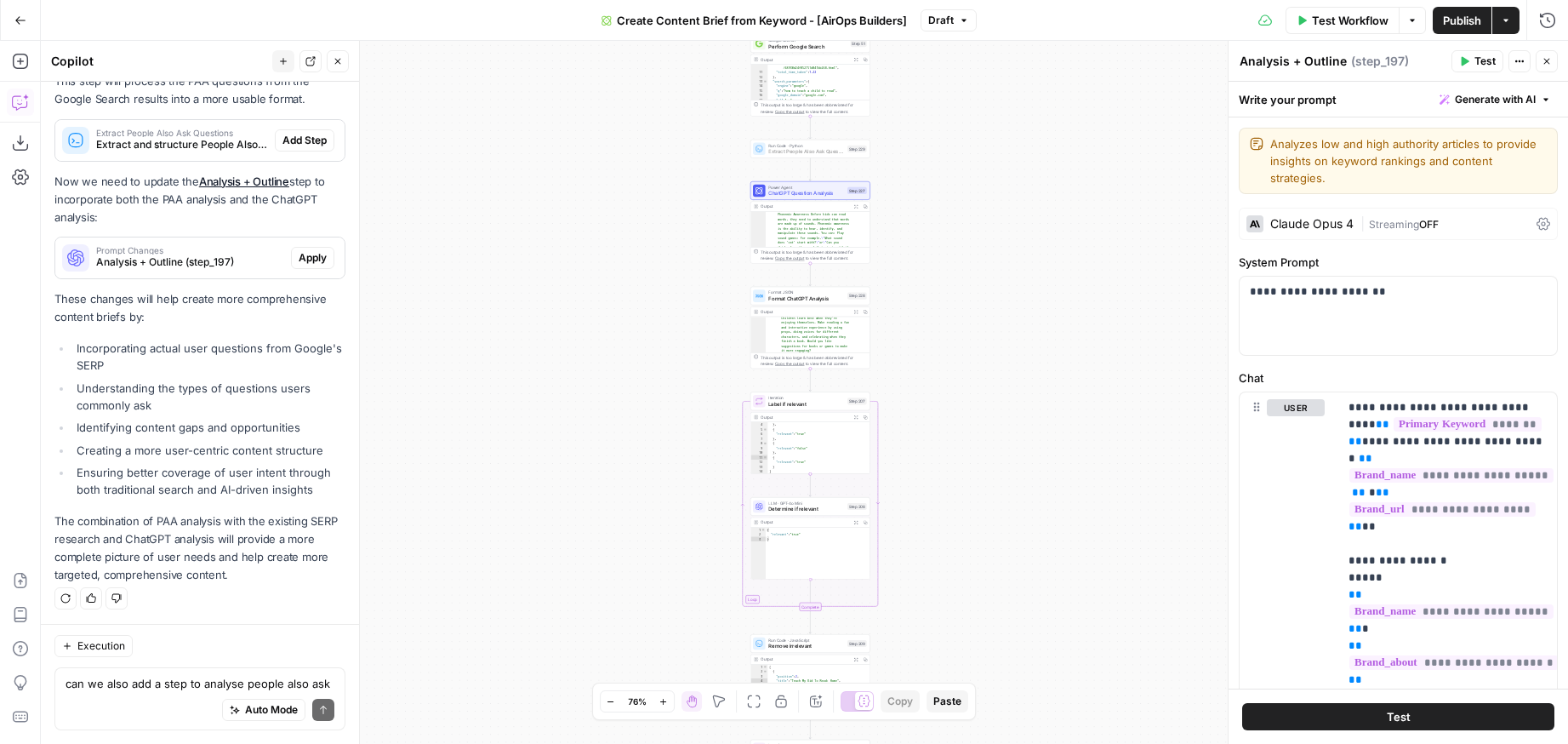 click on "Add Step" at bounding box center [305, 140] 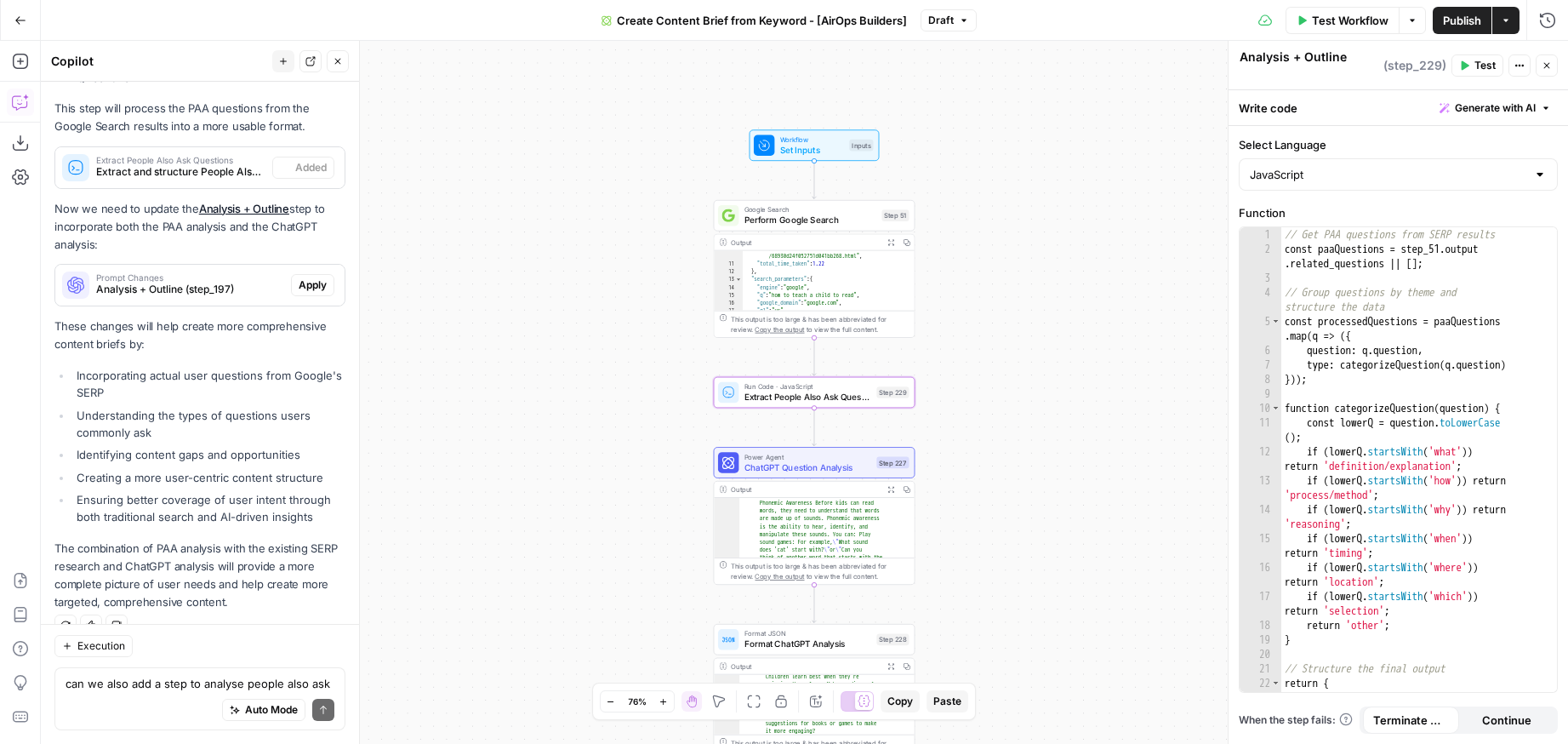 type on "Extract People Also Ask Questions" 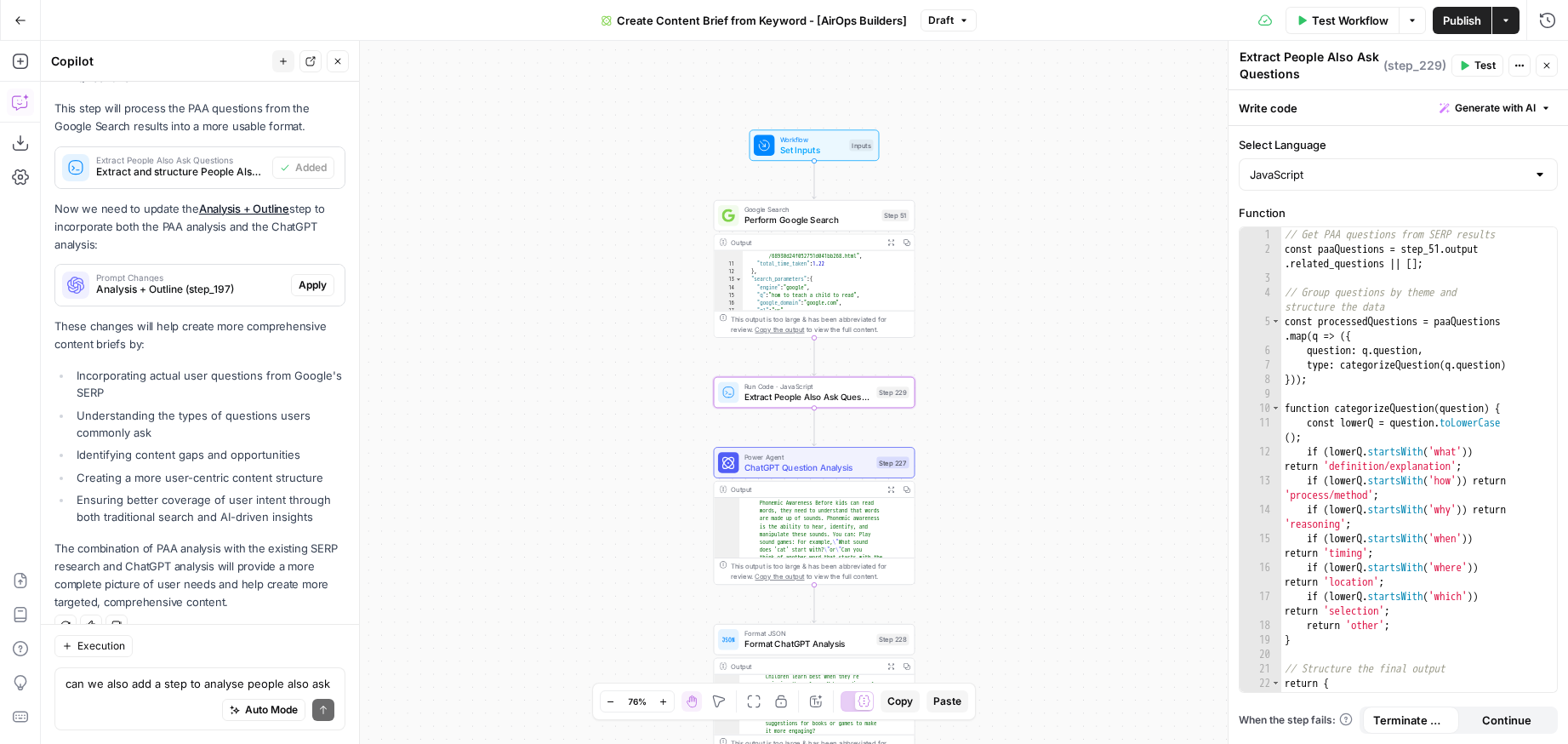 scroll, scrollTop: 1187, scrollLeft: 0, axis: vertical 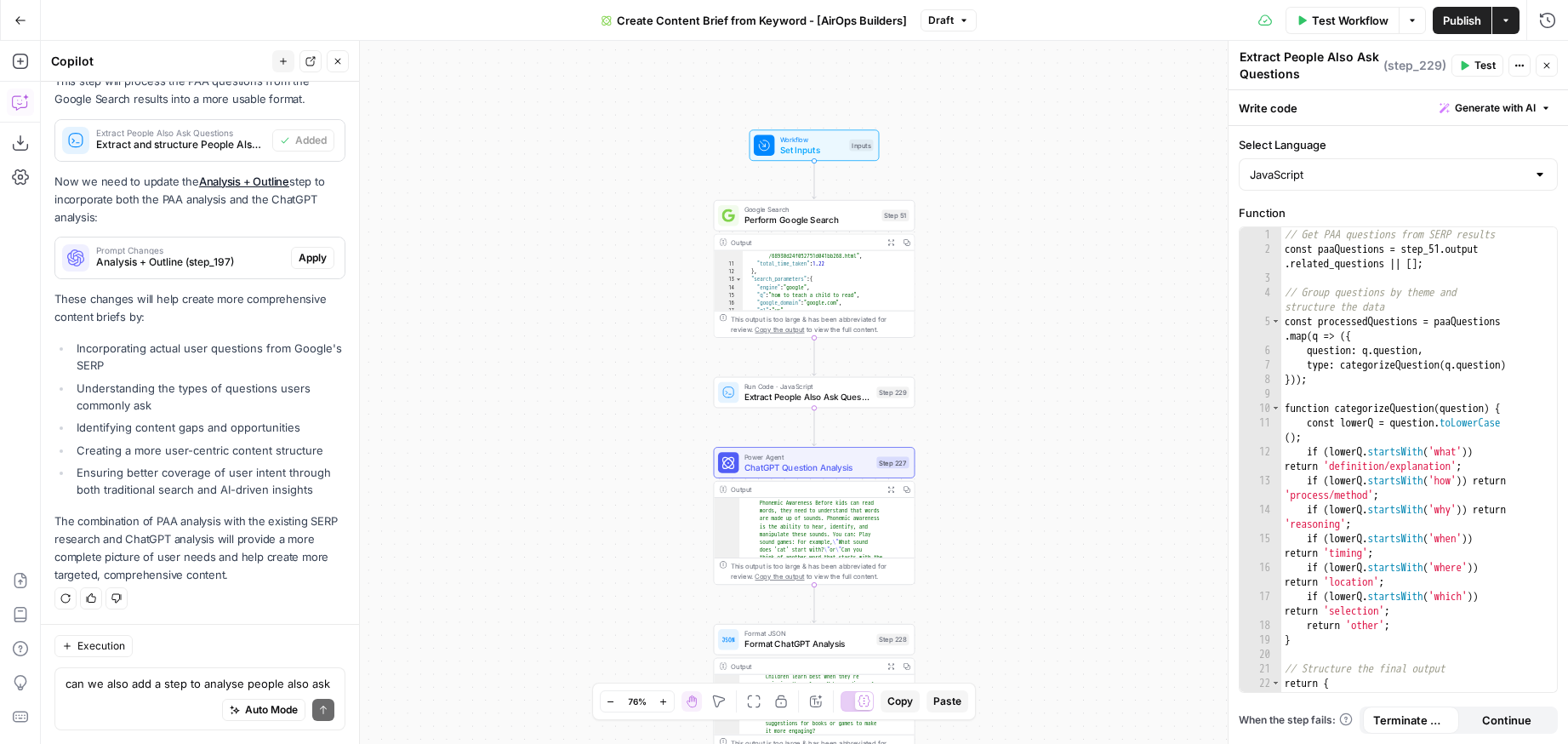 click on "Apply" at bounding box center [312, 258] 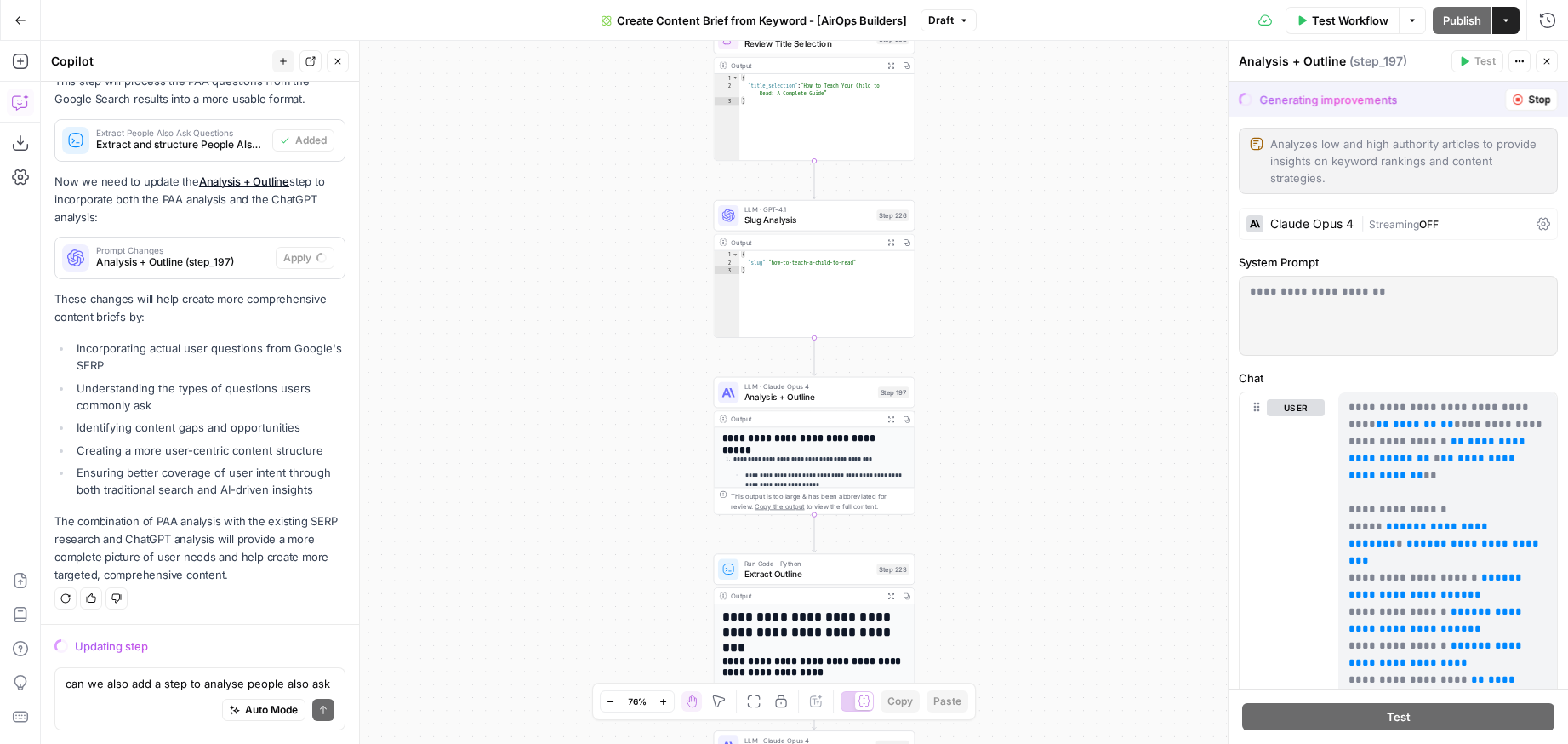 scroll, scrollTop: 1132, scrollLeft: 0, axis: vertical 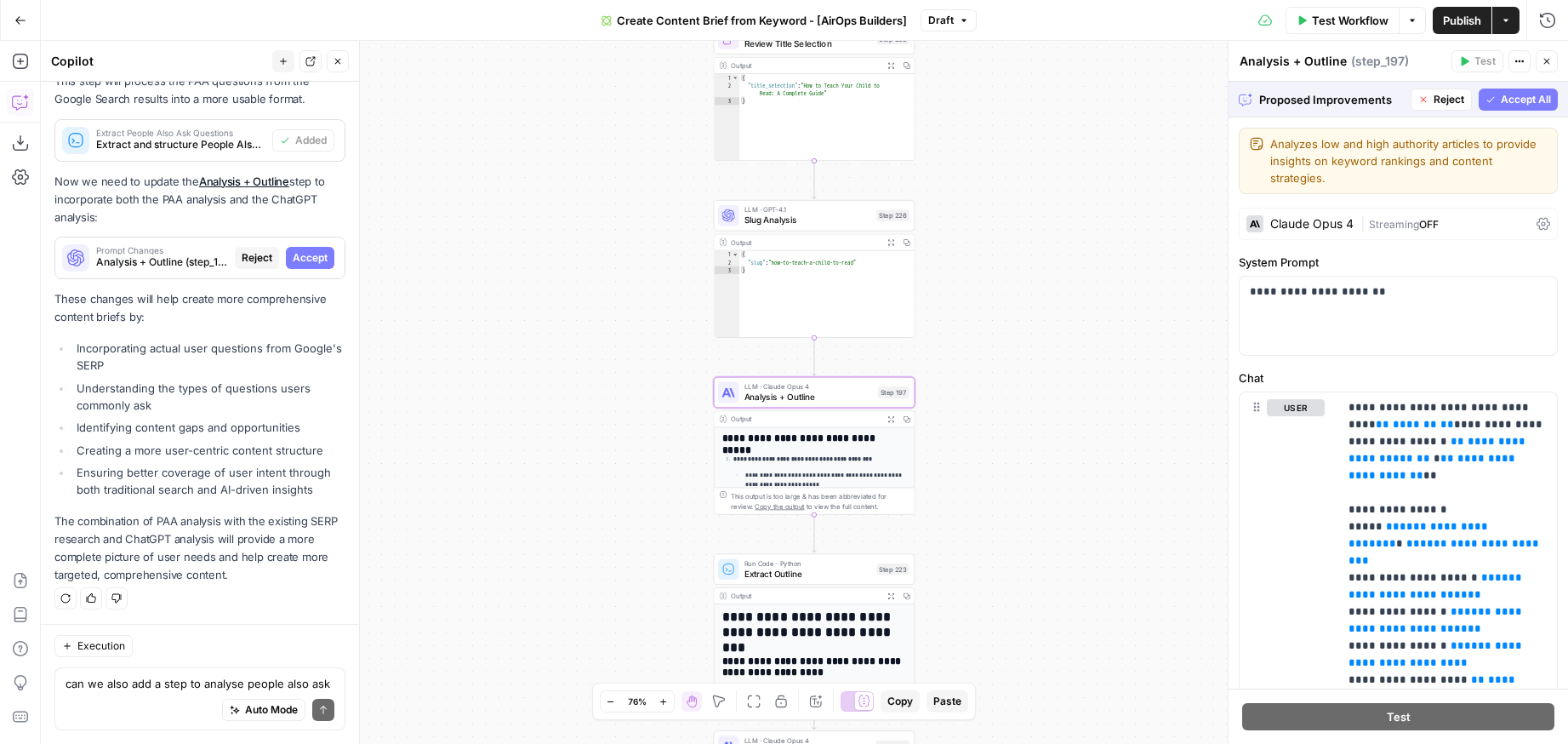 click on "Accept" at bounding box center (310, 258) 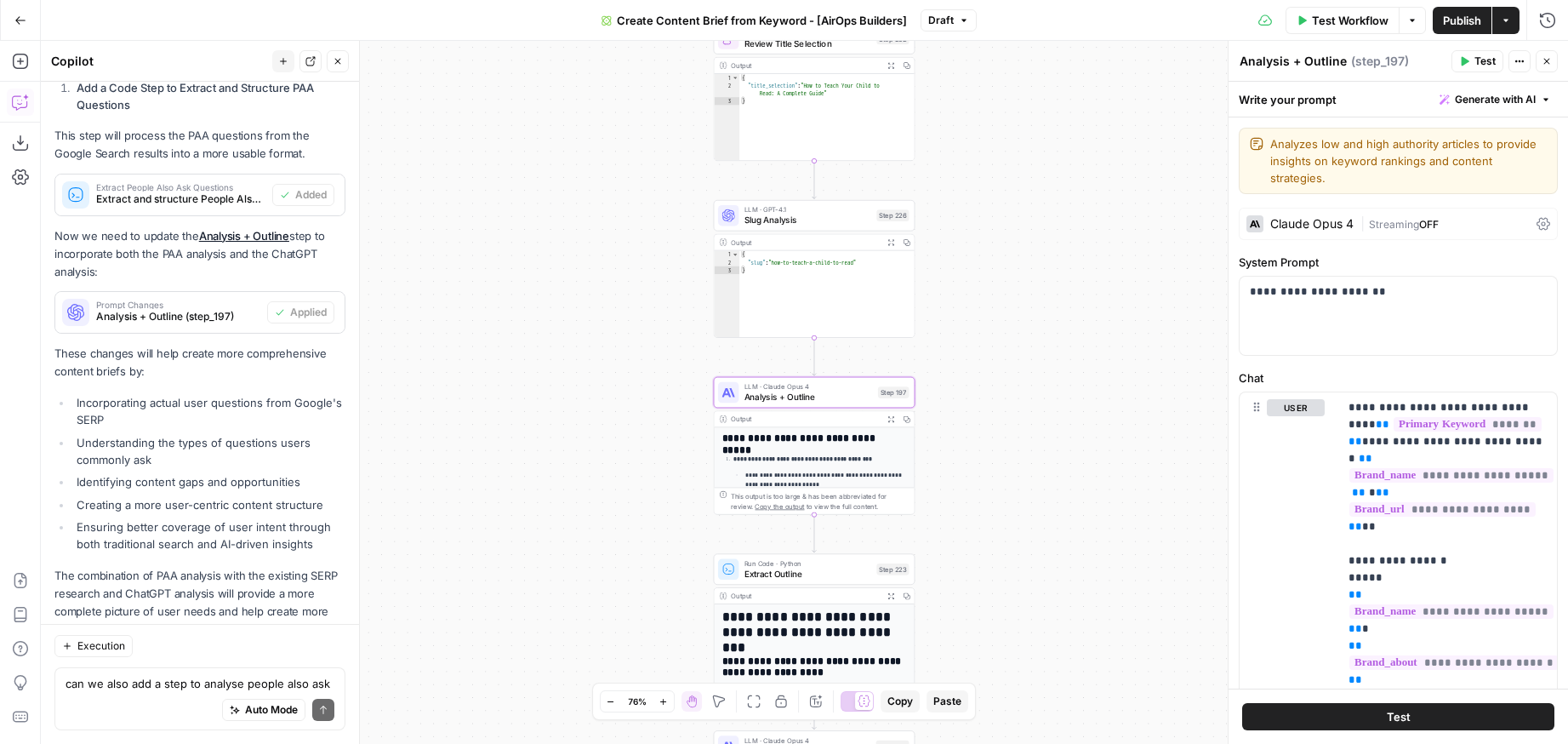 scroll, scrollTop: 1187, scrollLeft: 0, axis: vertical 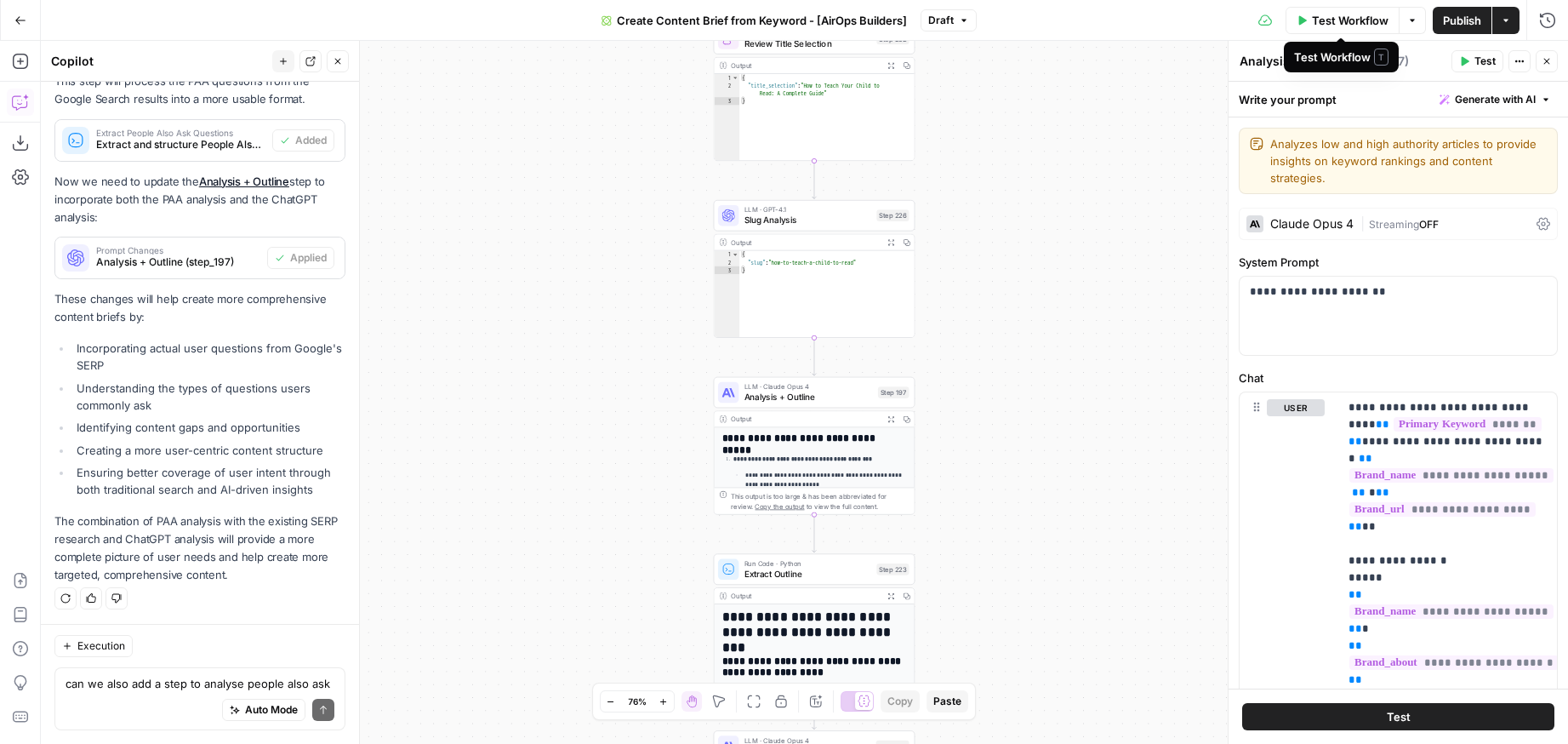 click on "Test Workflow" at bounding box center (1350, 20) 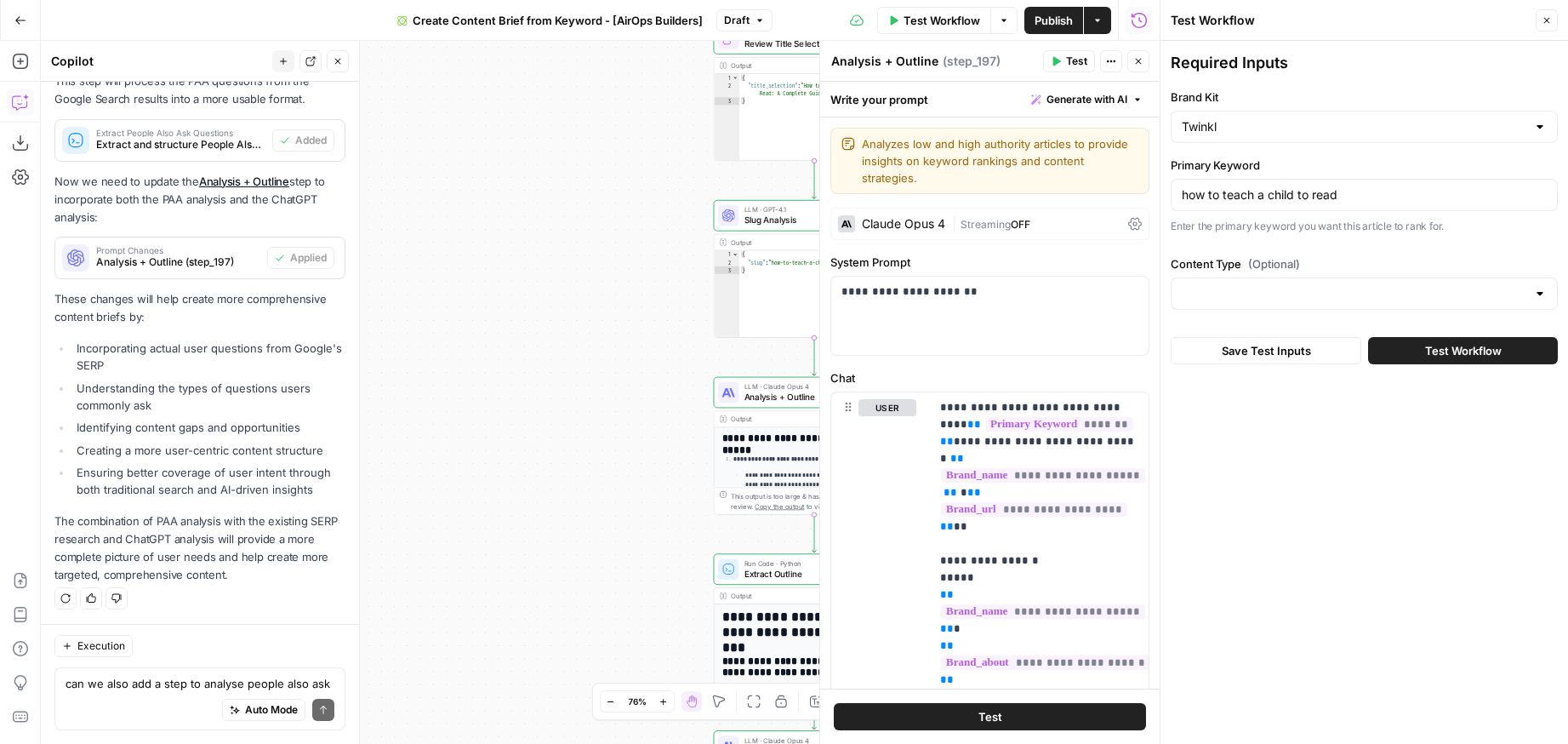 click on "Test Workflow" at bounding box center (1463, 351) 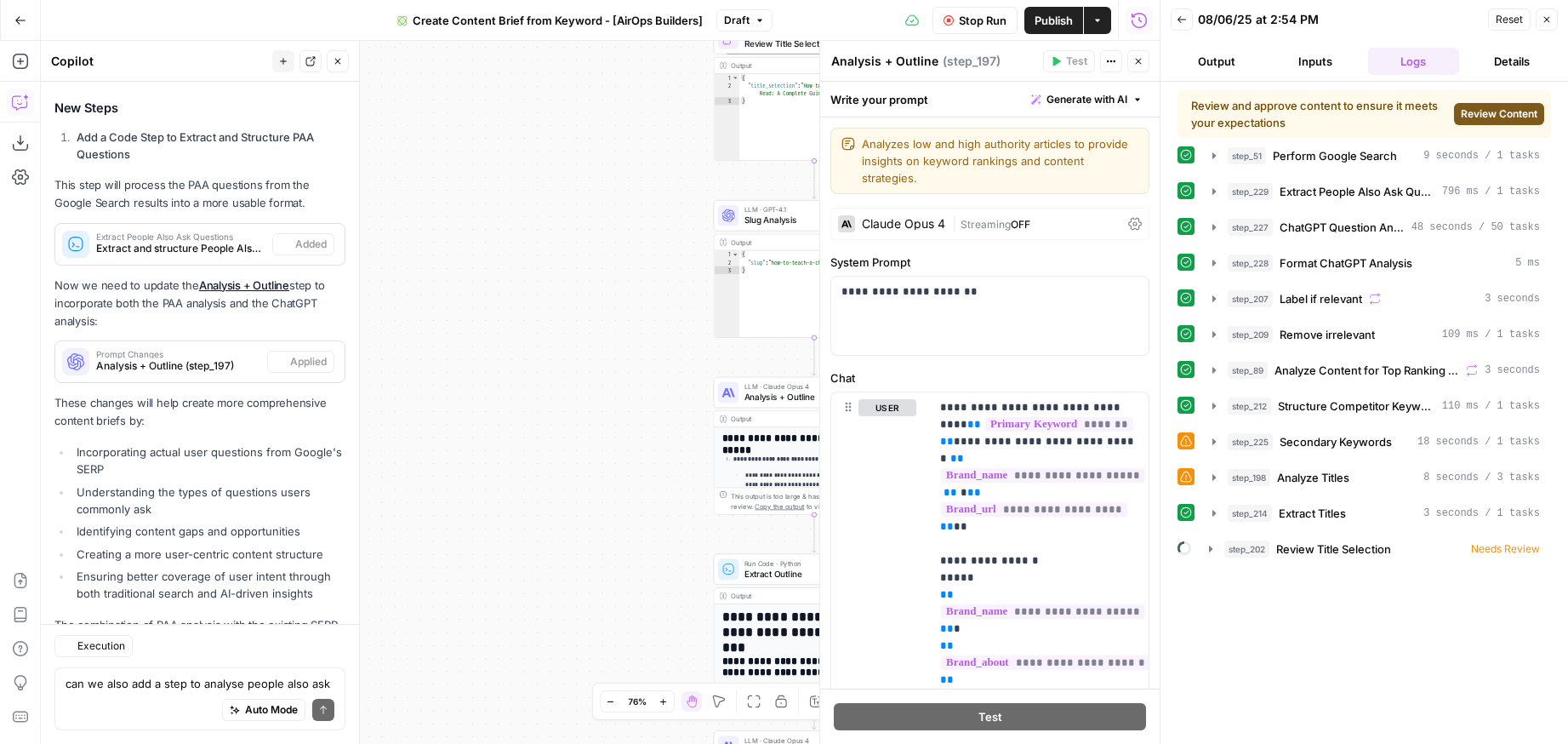 scroll, scrollTop: 1187, scrollLeft: 0, axis: vertical 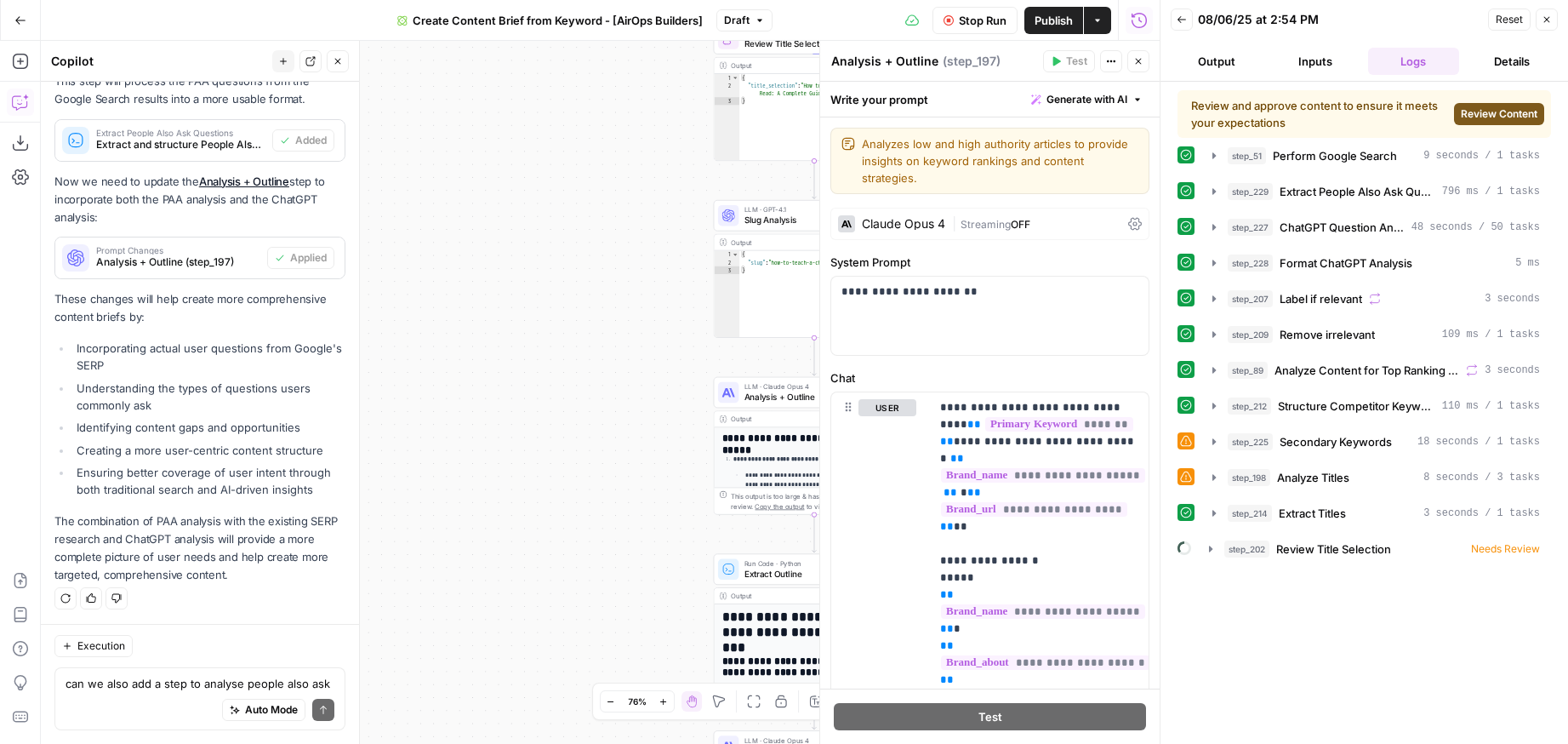 click on "Review Content" at bounding box center [1499, 114] 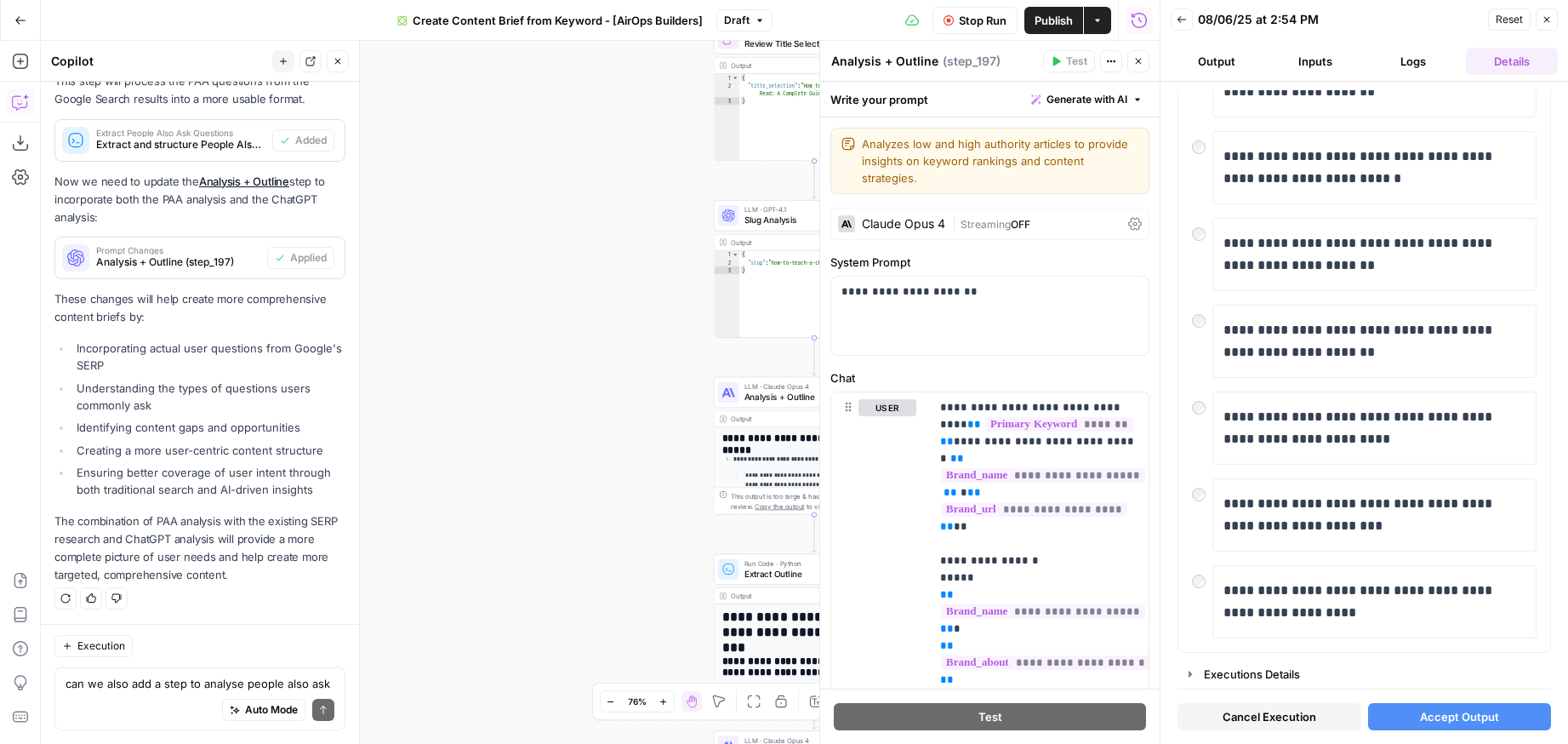 scroll, scrollTop: 0, scrollLeft: 0, axis: both 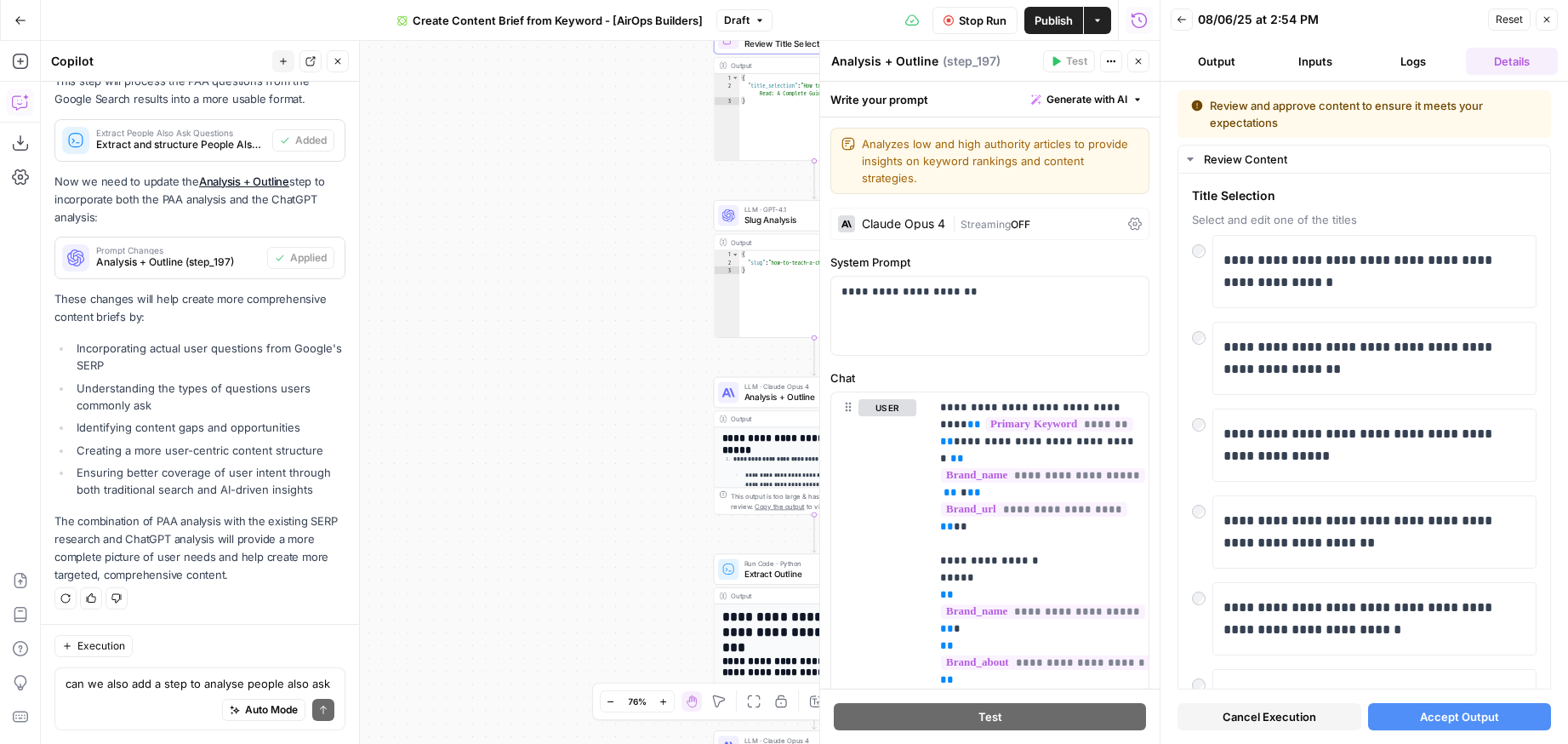 click on "Accept Output" at bounding box center [1459, 717] 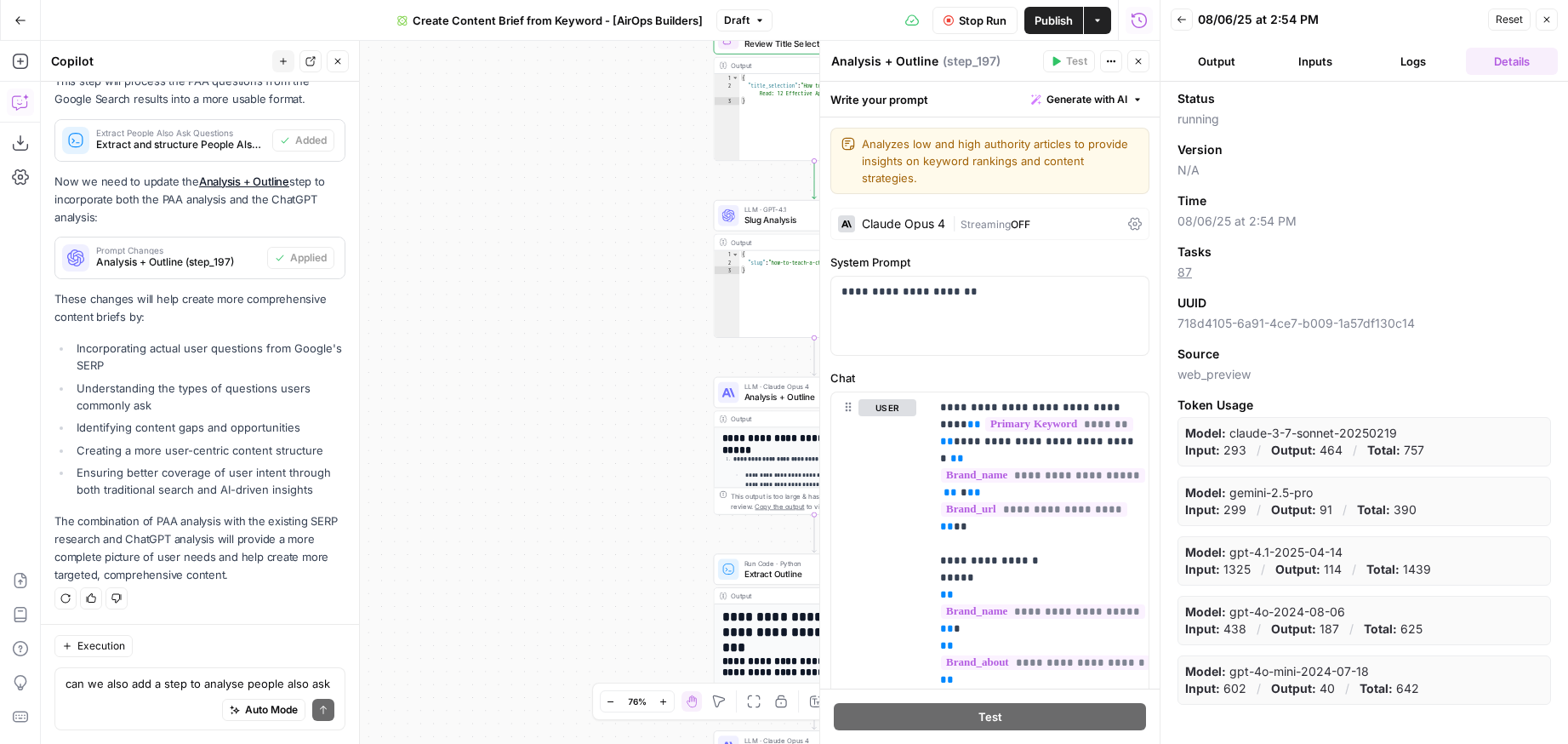 click on "Output" at bounding box center (1217, 61) 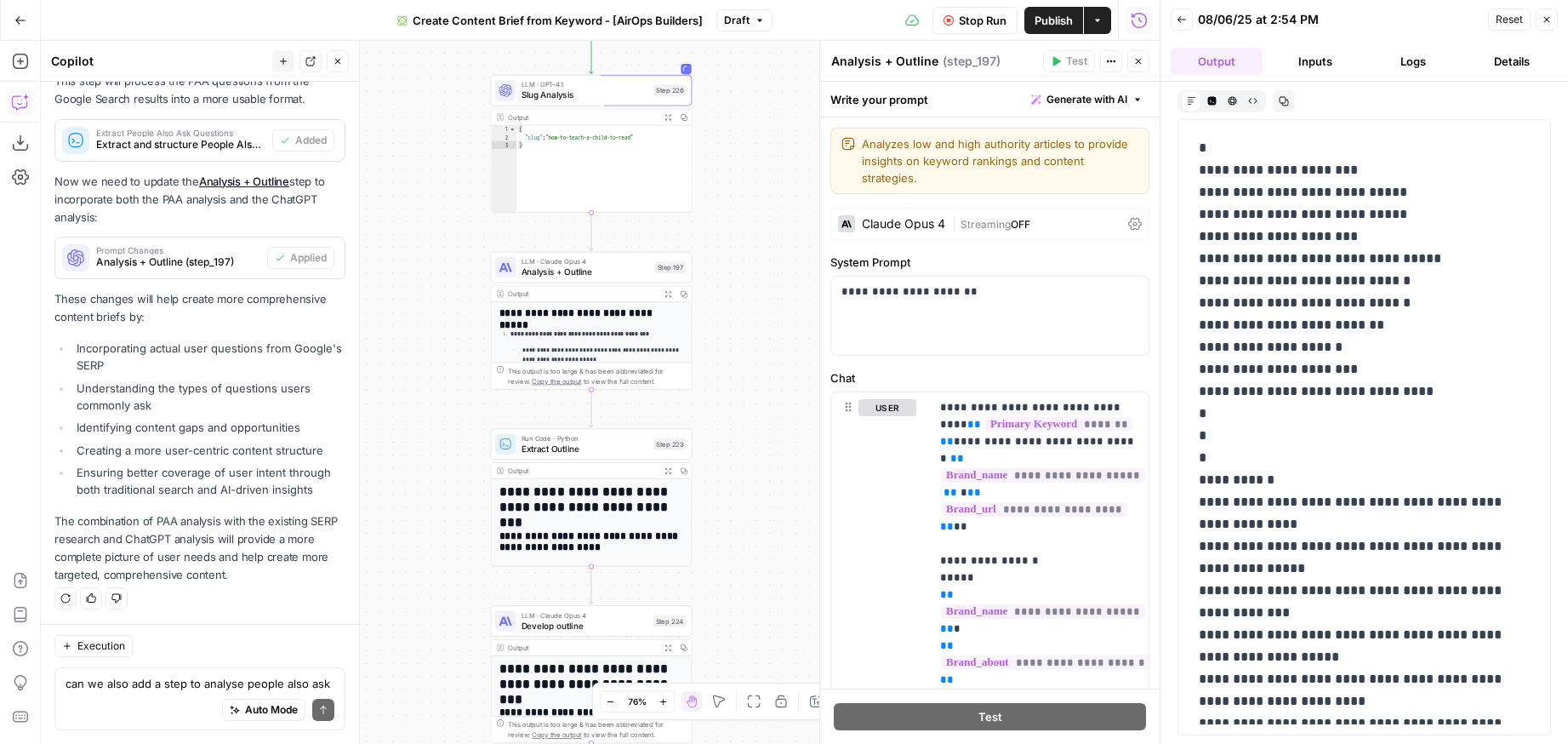 drag, startPoint x: 651, startPoint y: 466, endPoint x: 459, endPoint y: 274, distance: 271.529 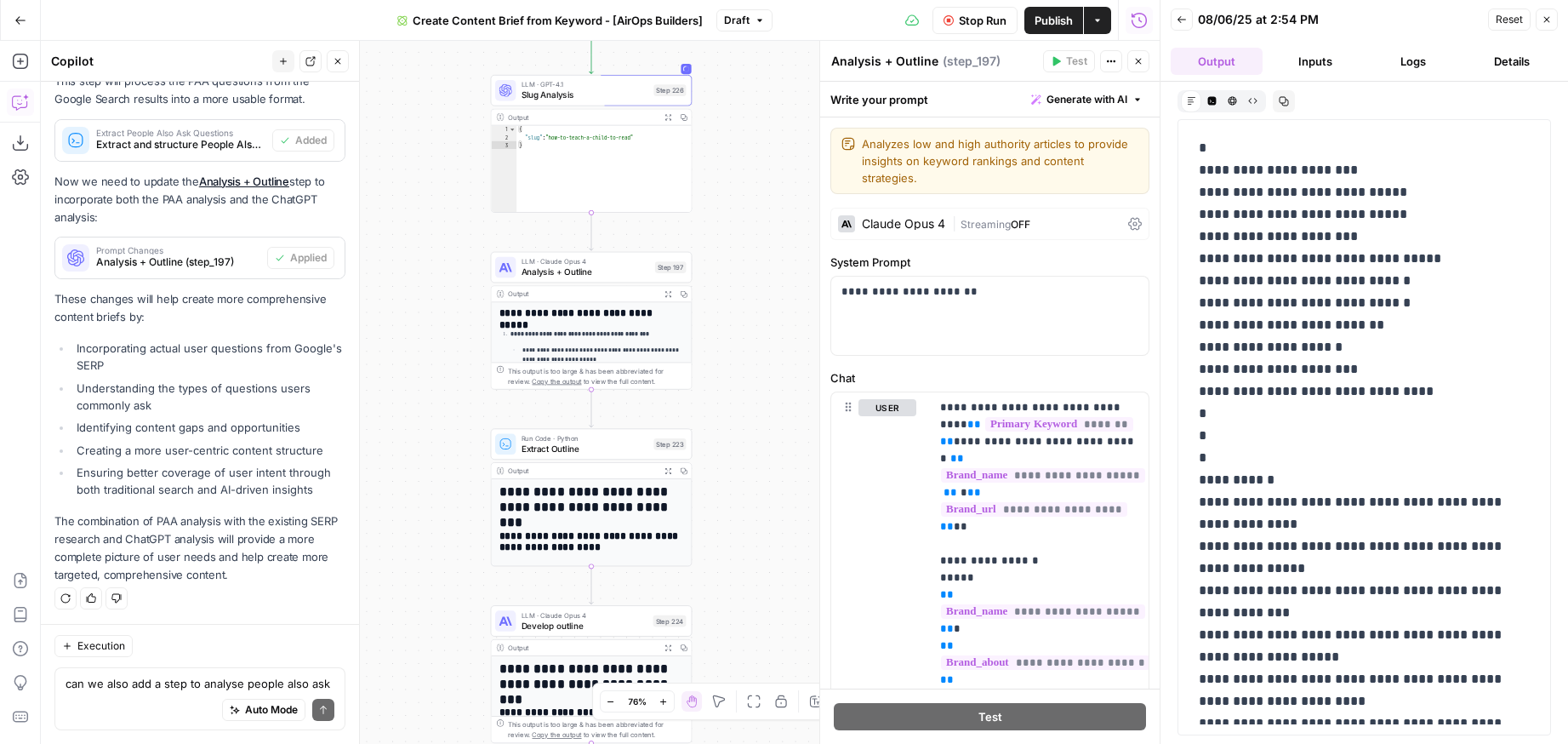 click on "**********" at bounding box center [600, 392] 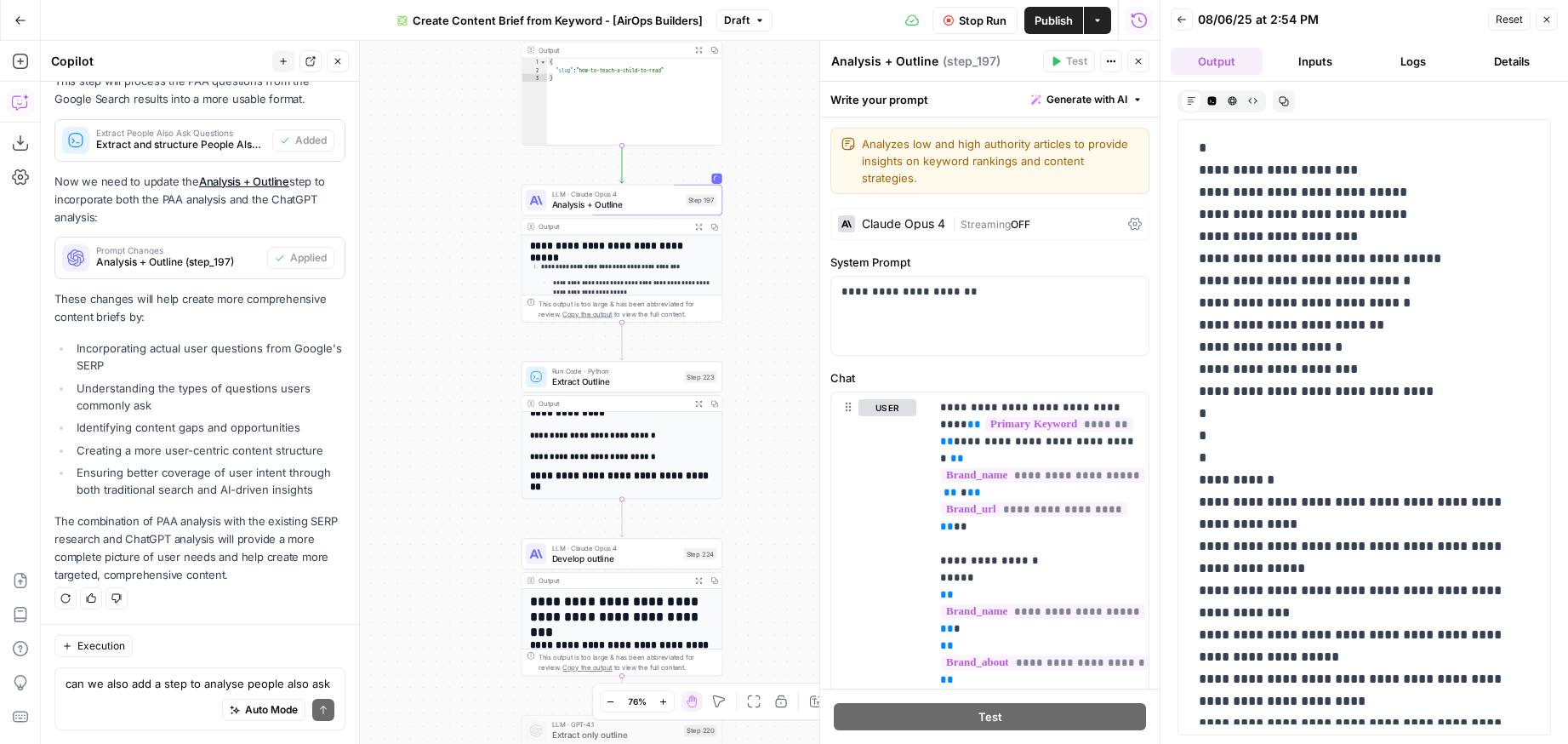 scroll, scrollTop: 0, scrollLeft: 0, axis: both 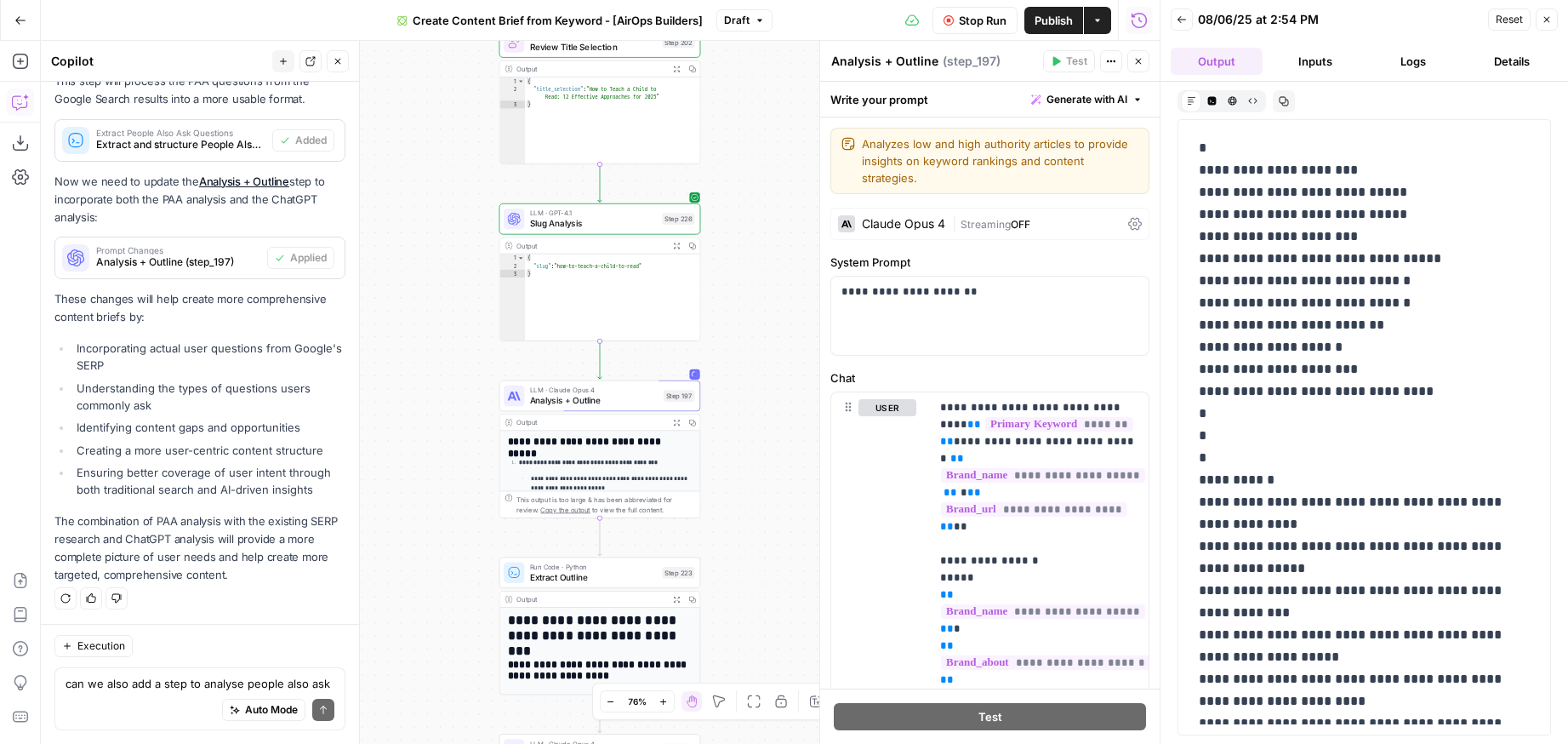 drag, startPoint x: 760, startPoint y: 368, endPoint x: 757, endPoint y: 146, distance: 222.0203 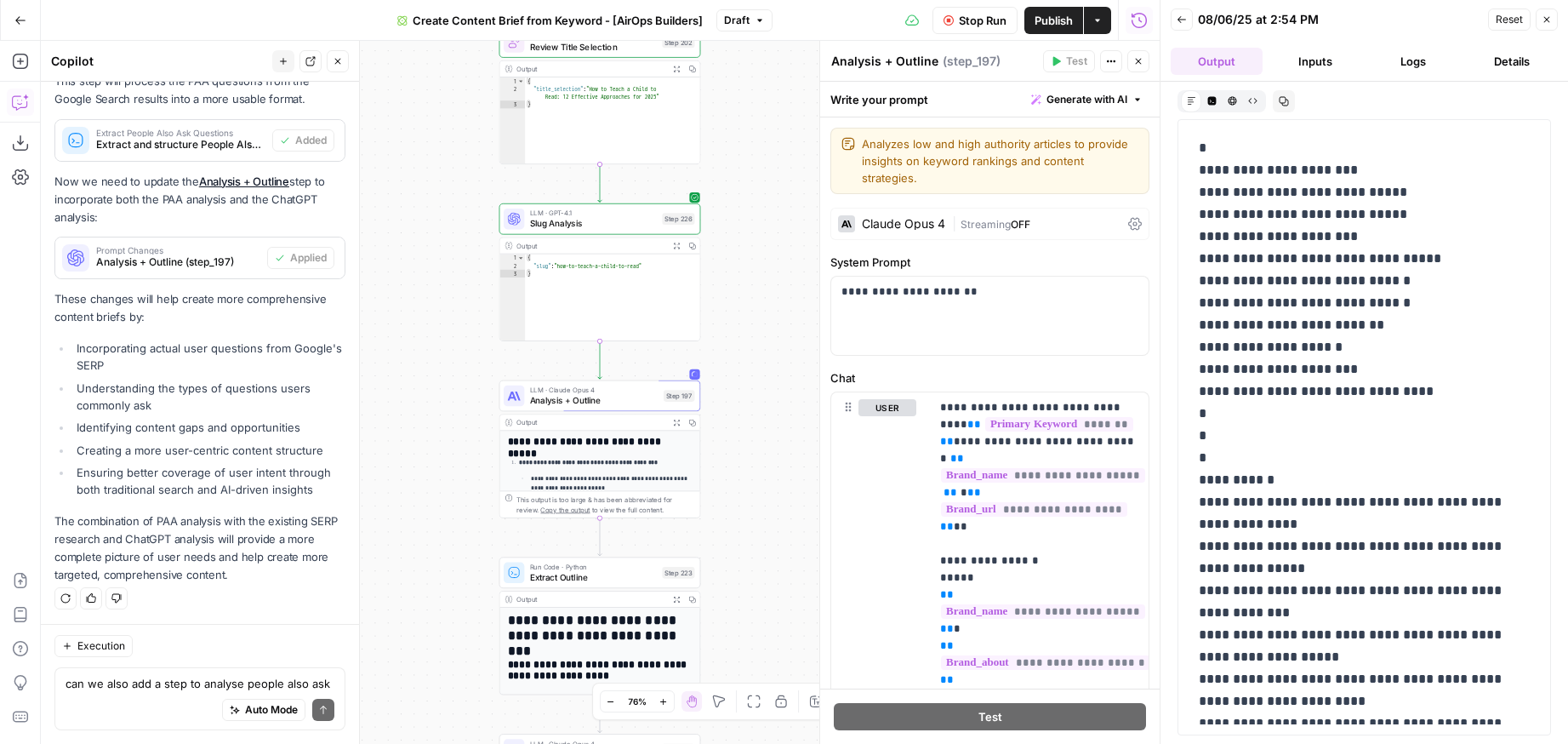 click on "**********" at bounding box center (600, 392) 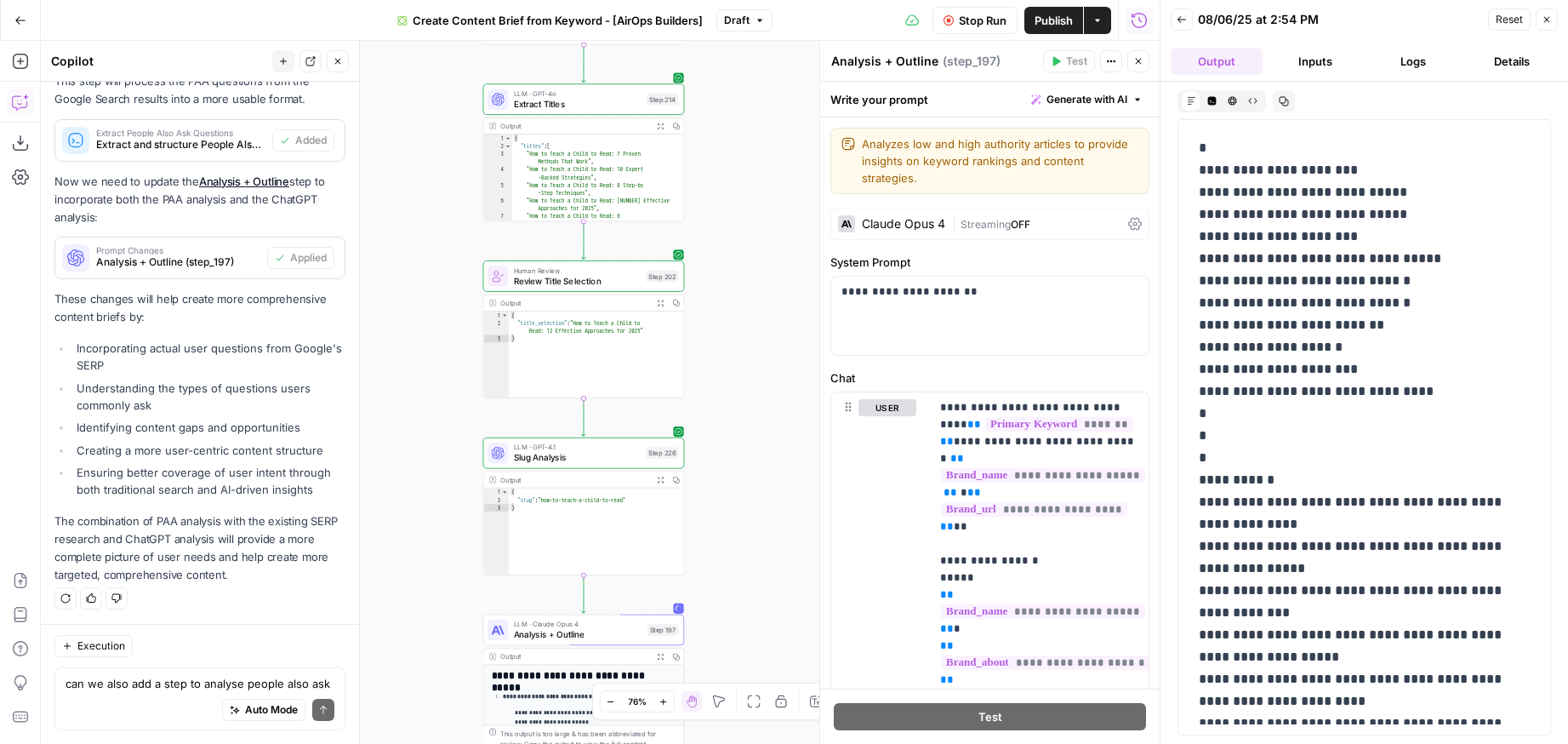 drag, startPoint x: 757, startPoint y: 146, endPoint x: 742, endPoint y: 382, distance: 236.47621 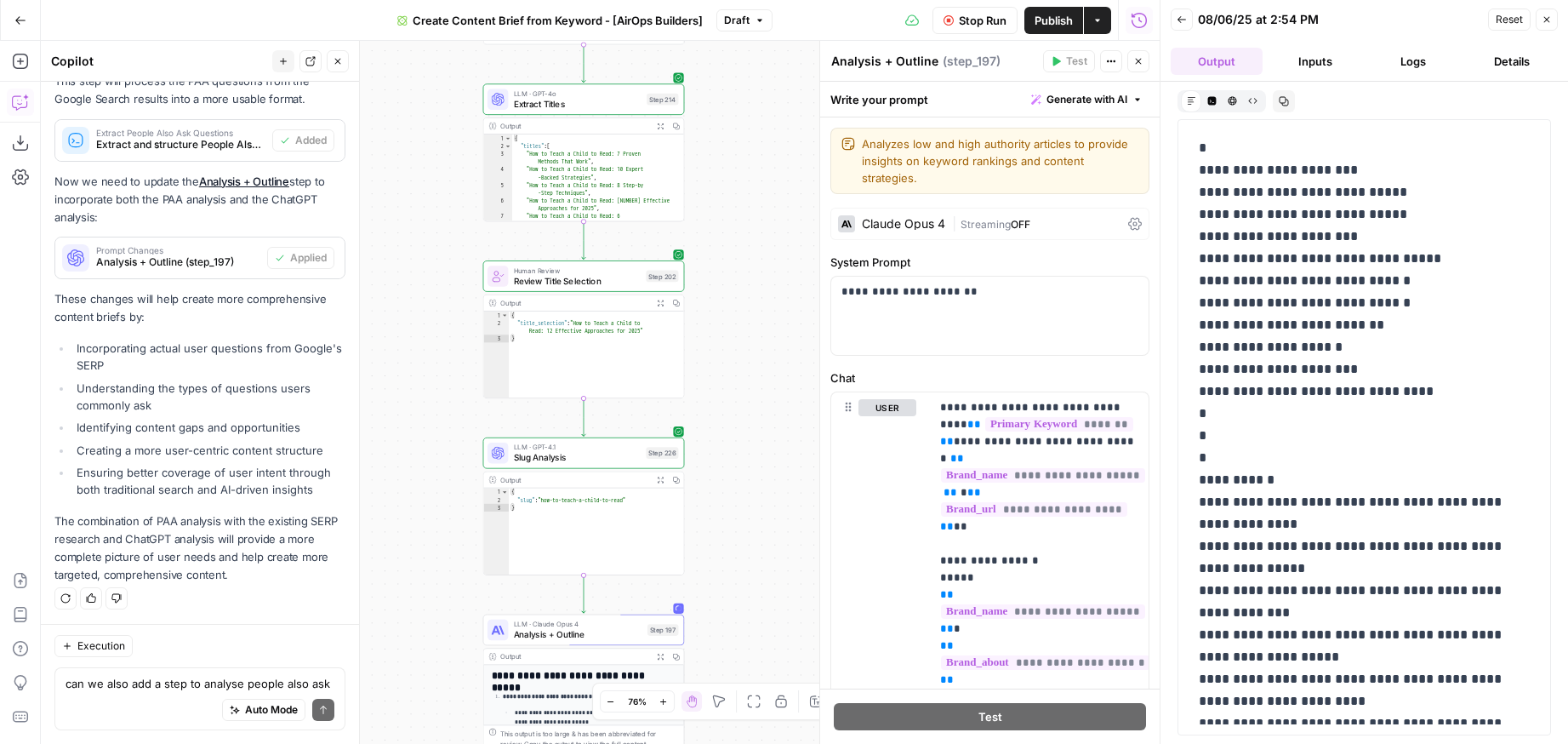 click on "**********" at bounding box center [600, 392] 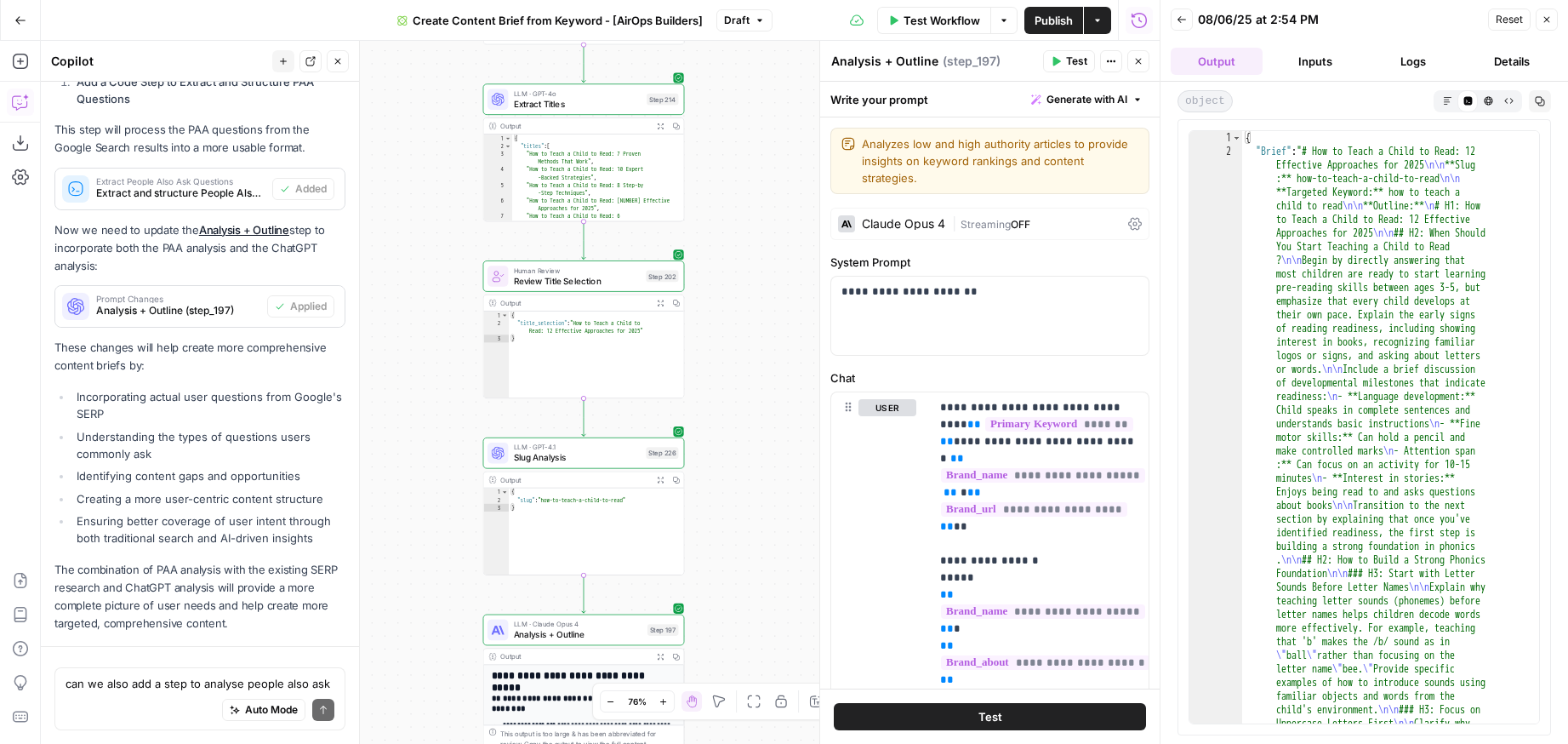 scroll, scrollTop: 1187, scrollLeft: 0, axis: vertical 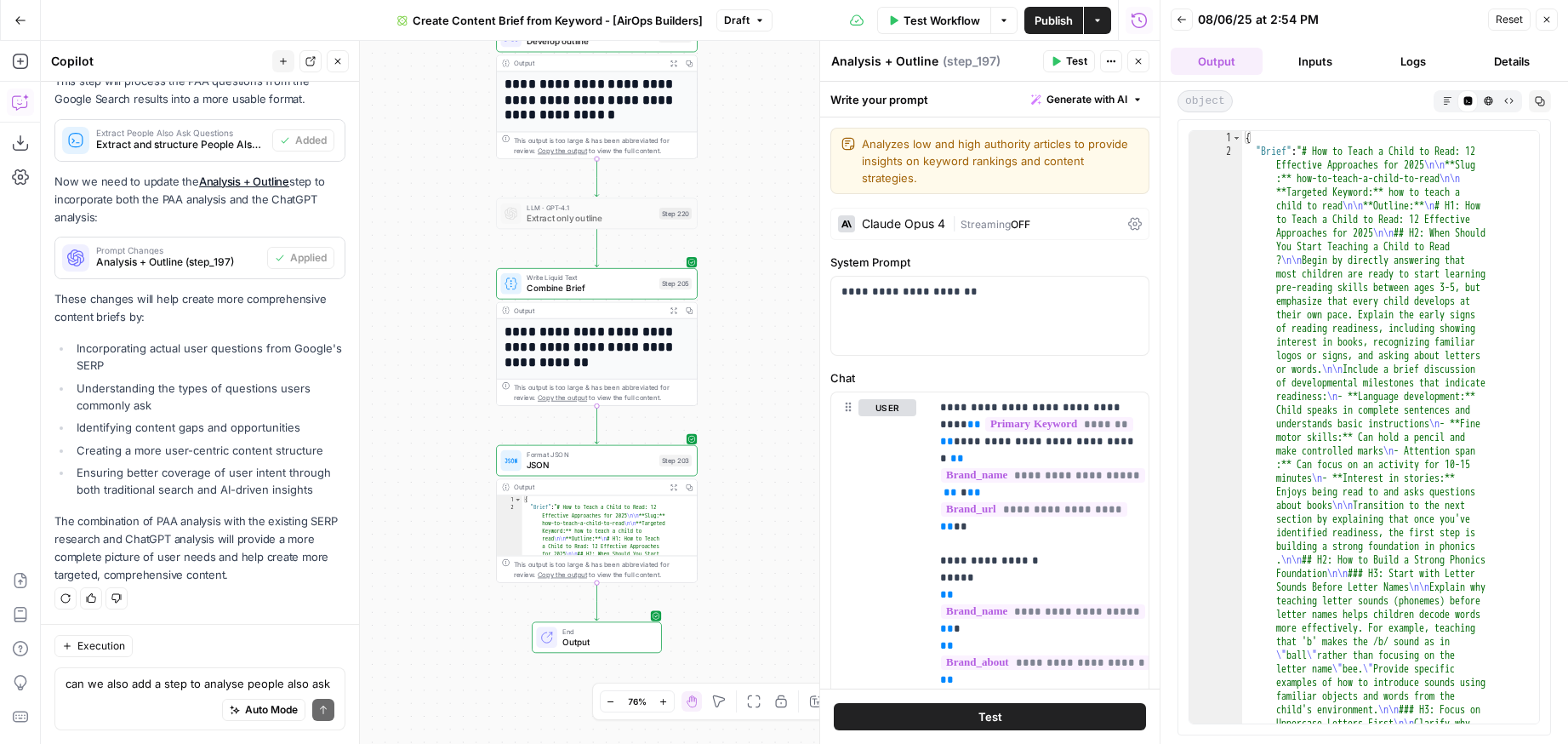 click 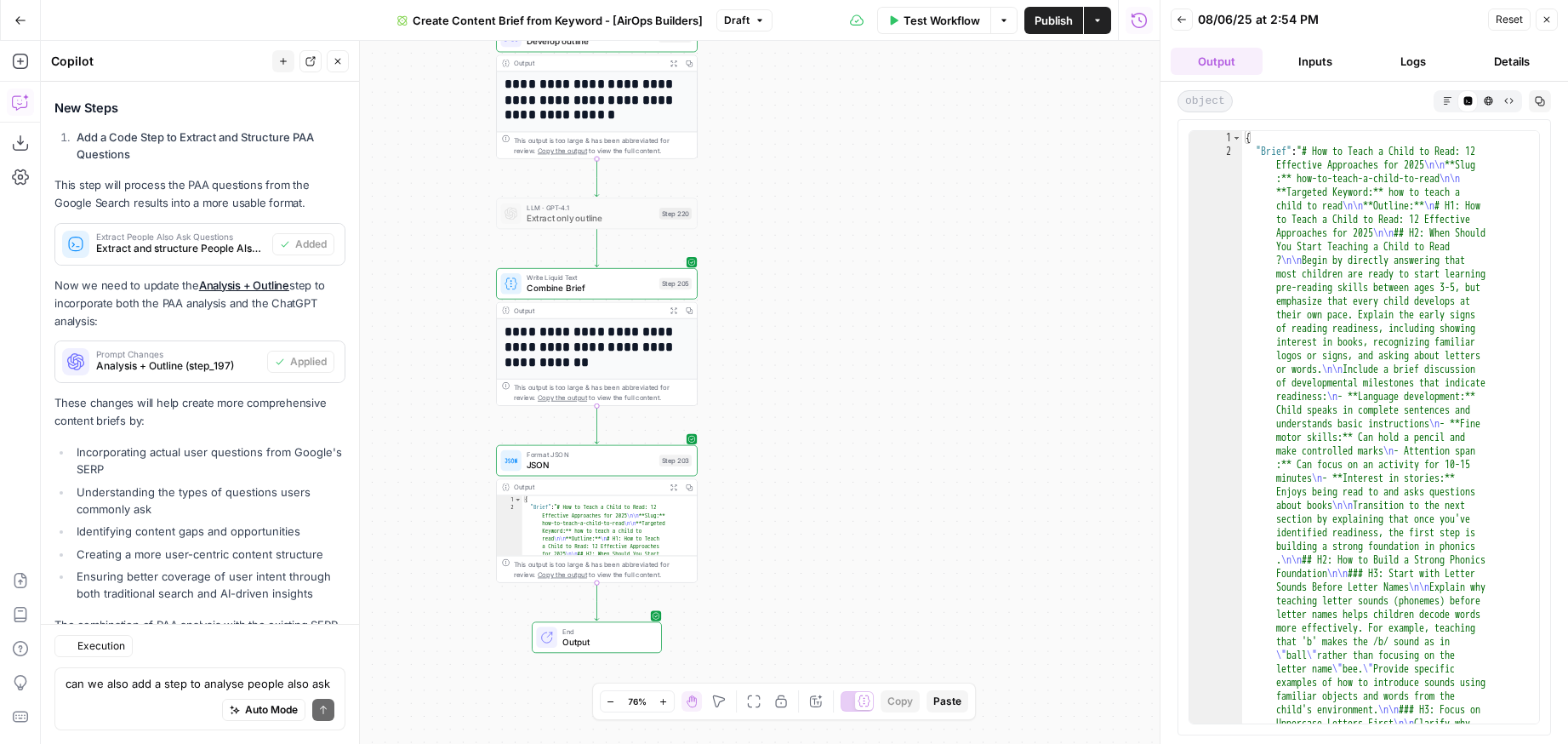 scroll, scrollTop: 1187, scrollLeft: 0, axis: vertical 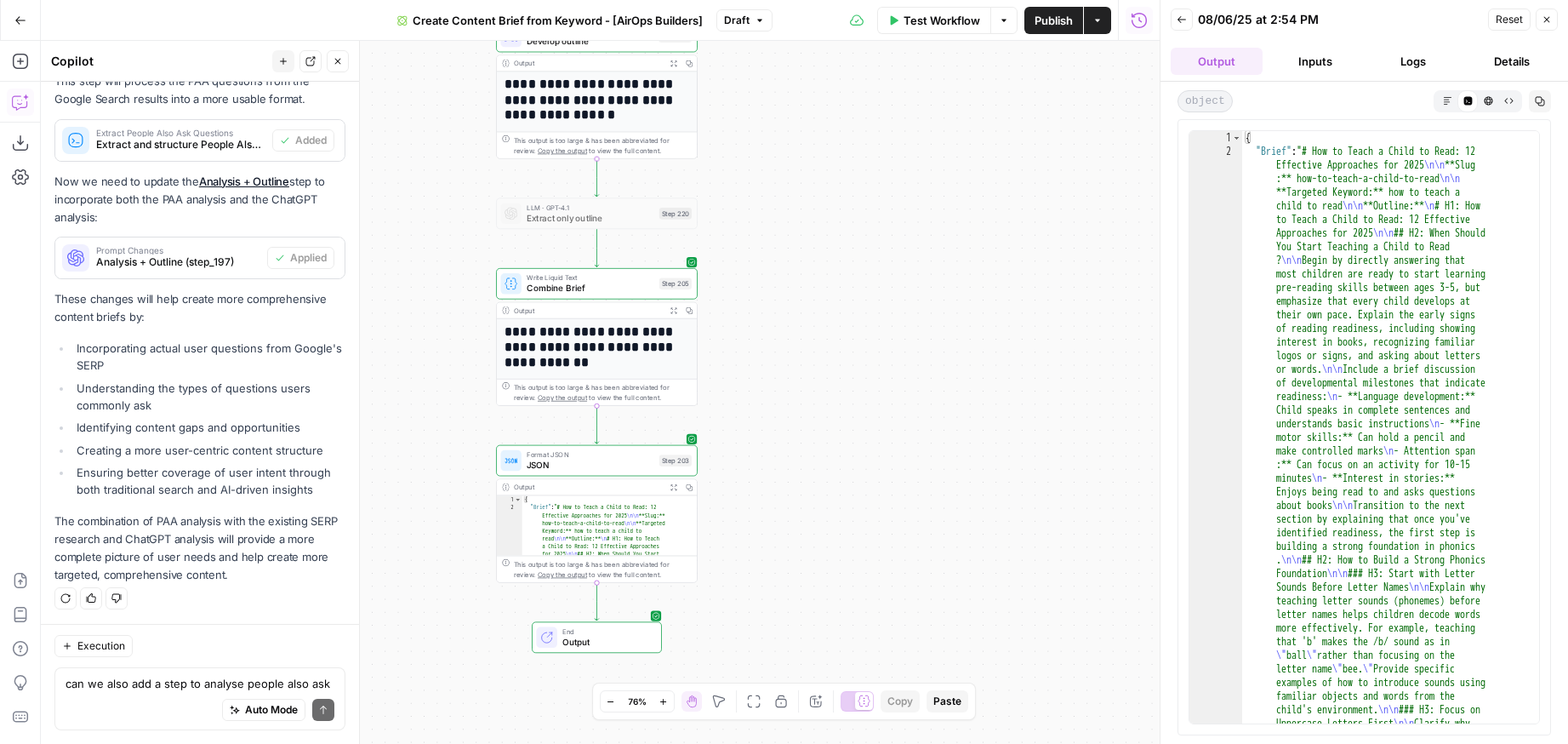 click 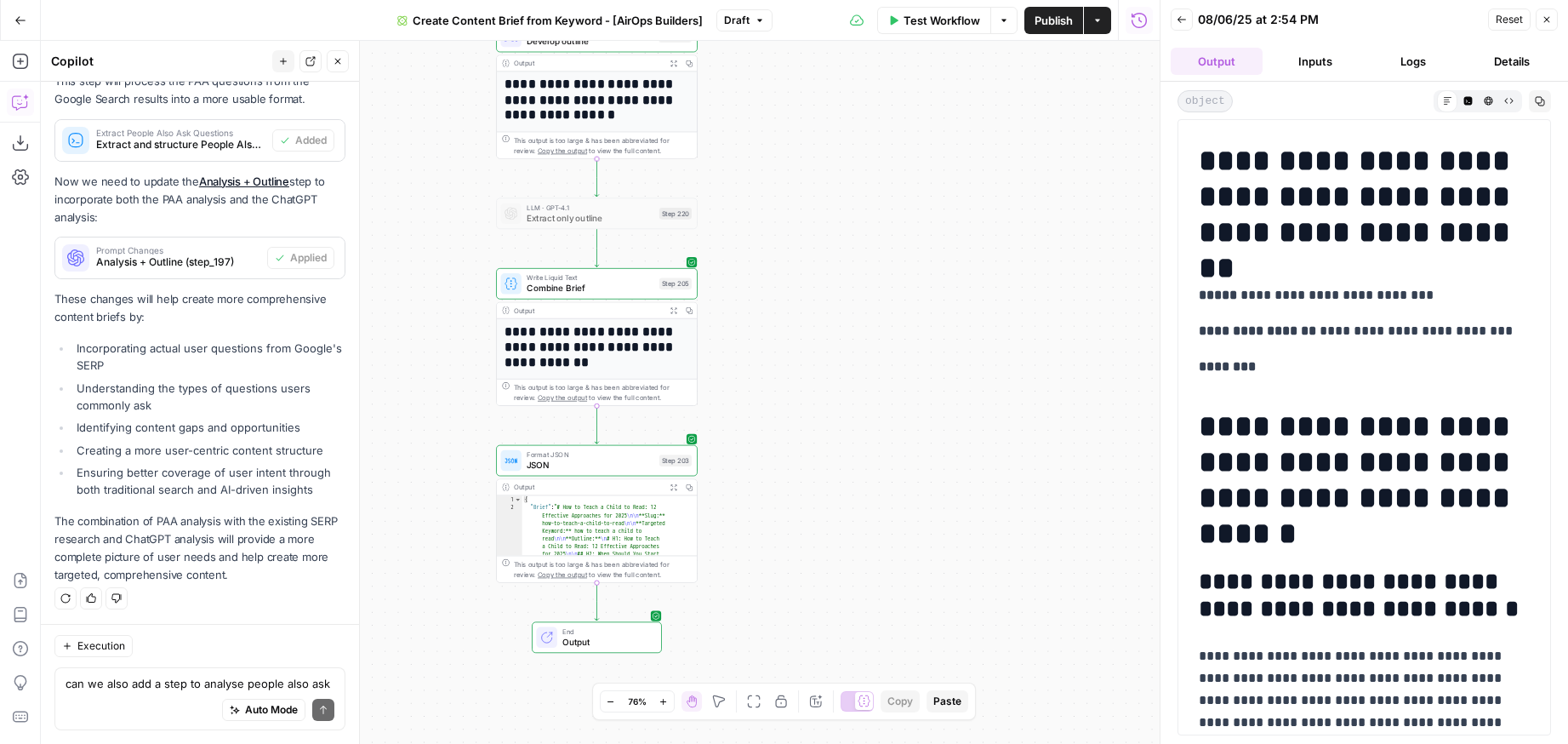 scroll, scrollTop: 0, scrollLeft: 0, axis: both 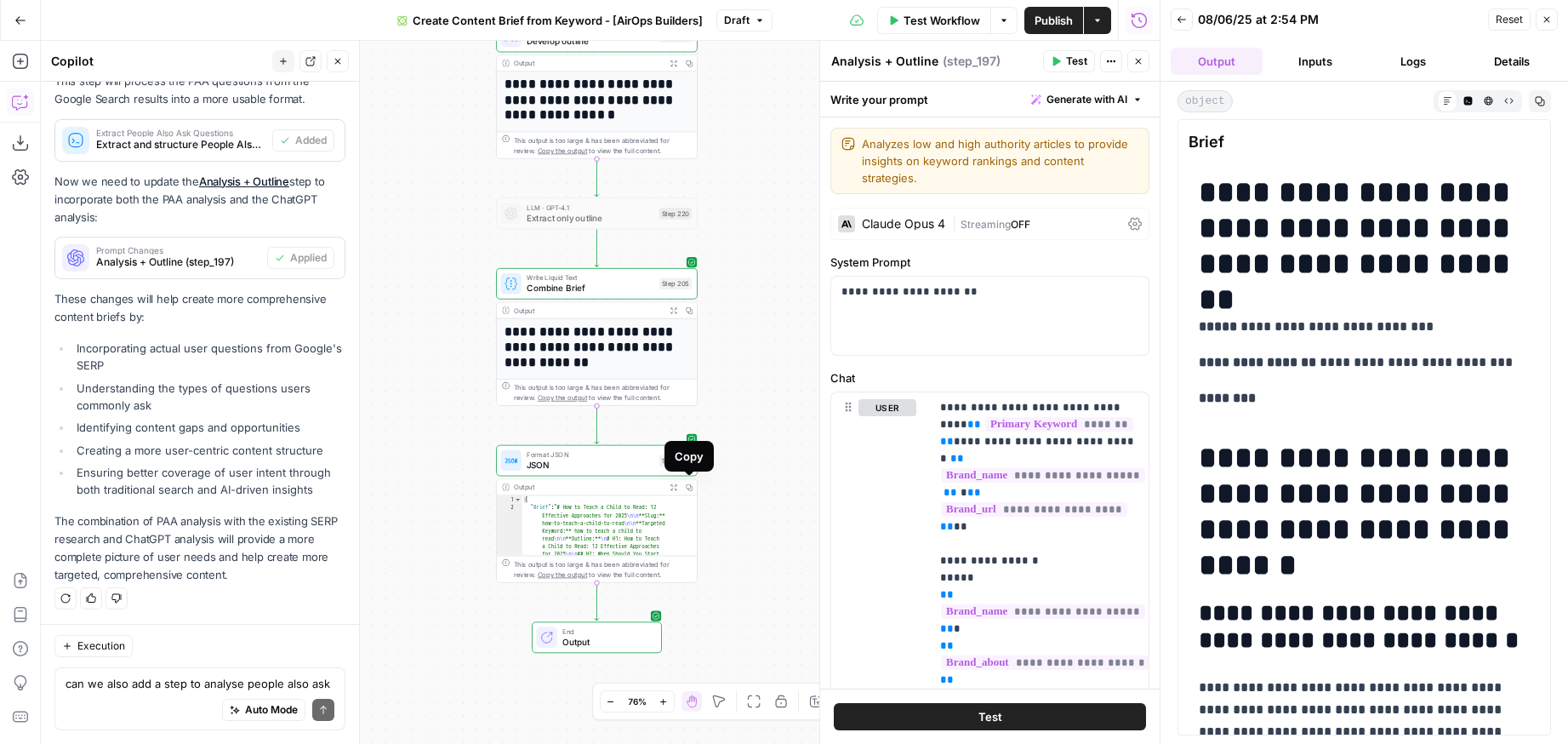 click 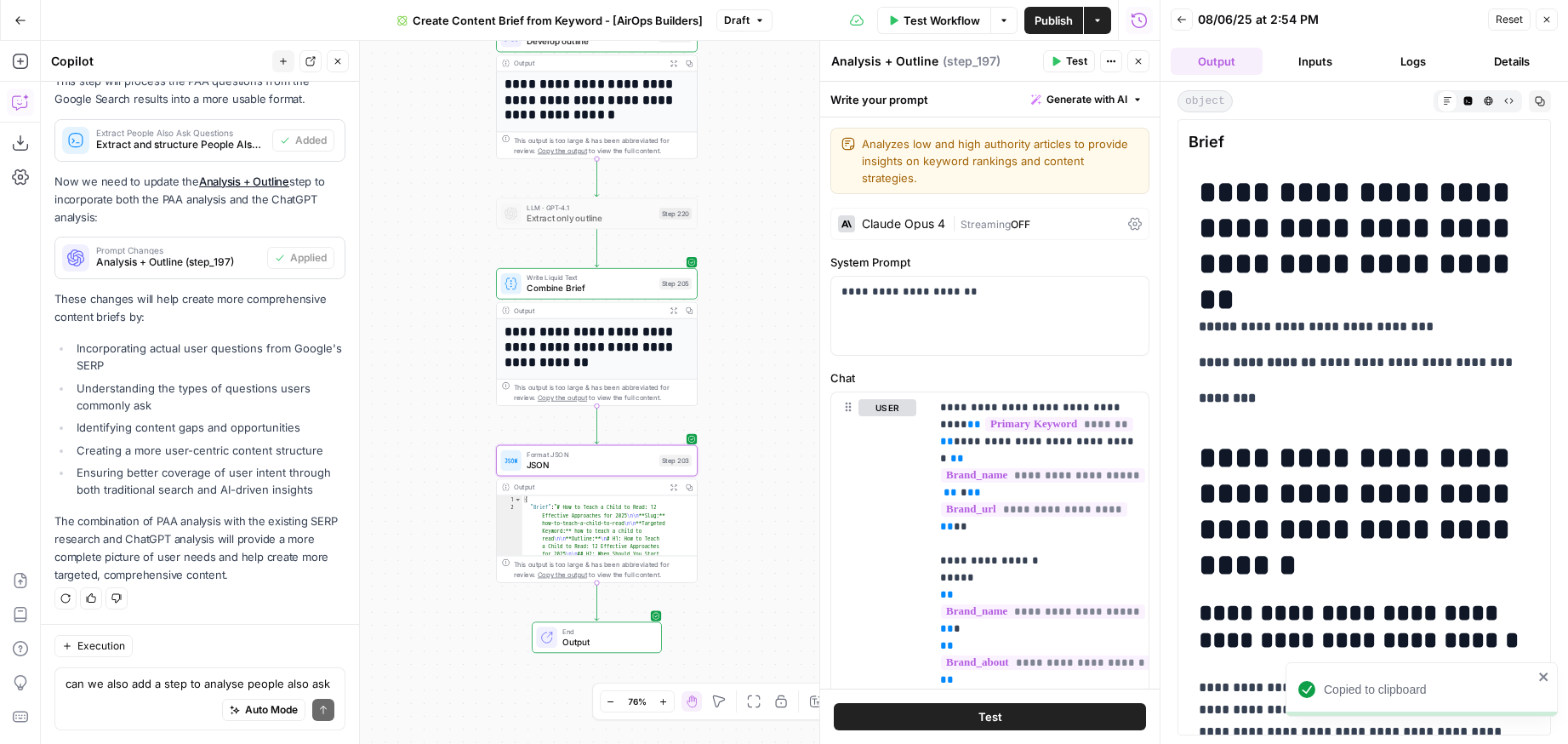 scroll, scrollTop: 1187, scrollLeft: 0, axis: vertical 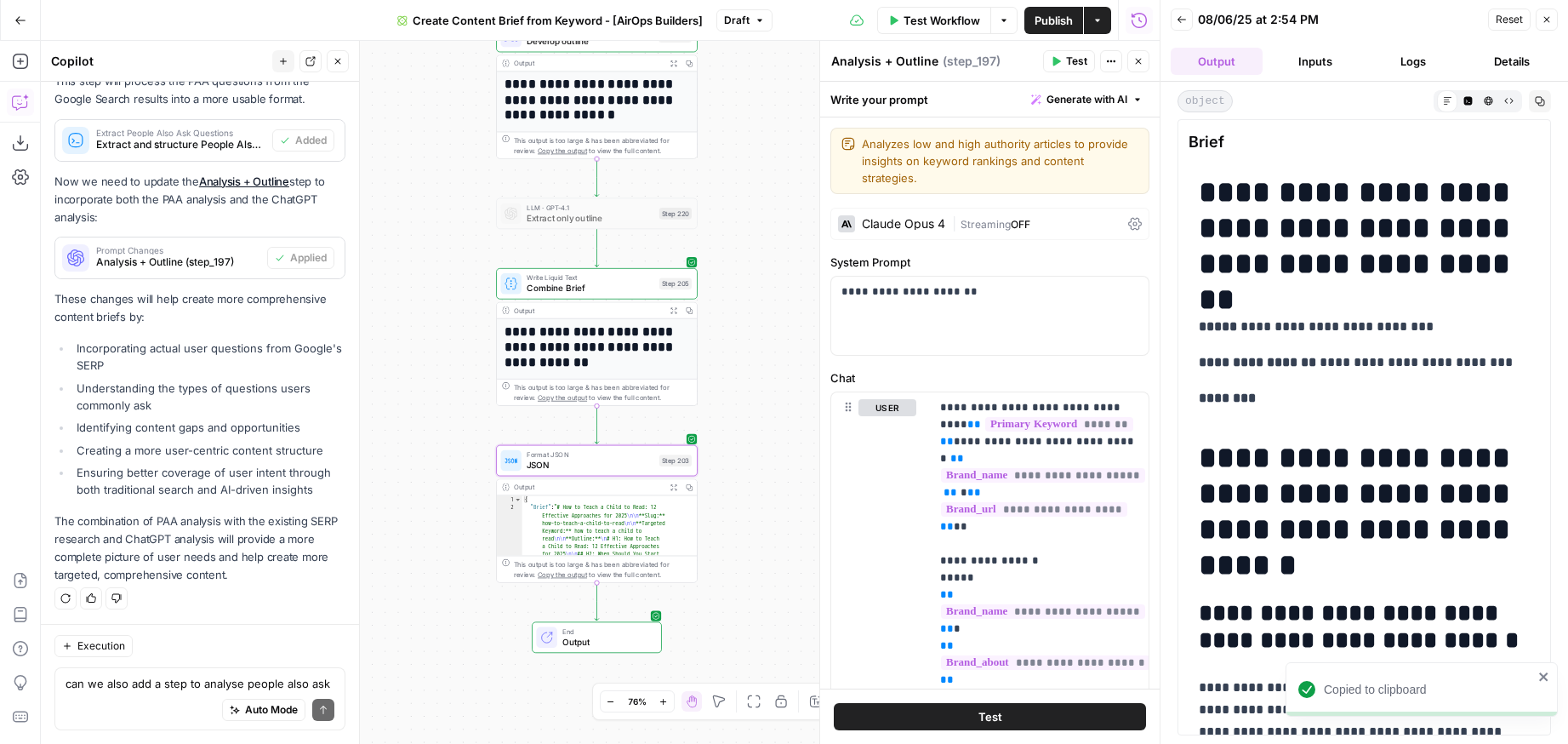 click 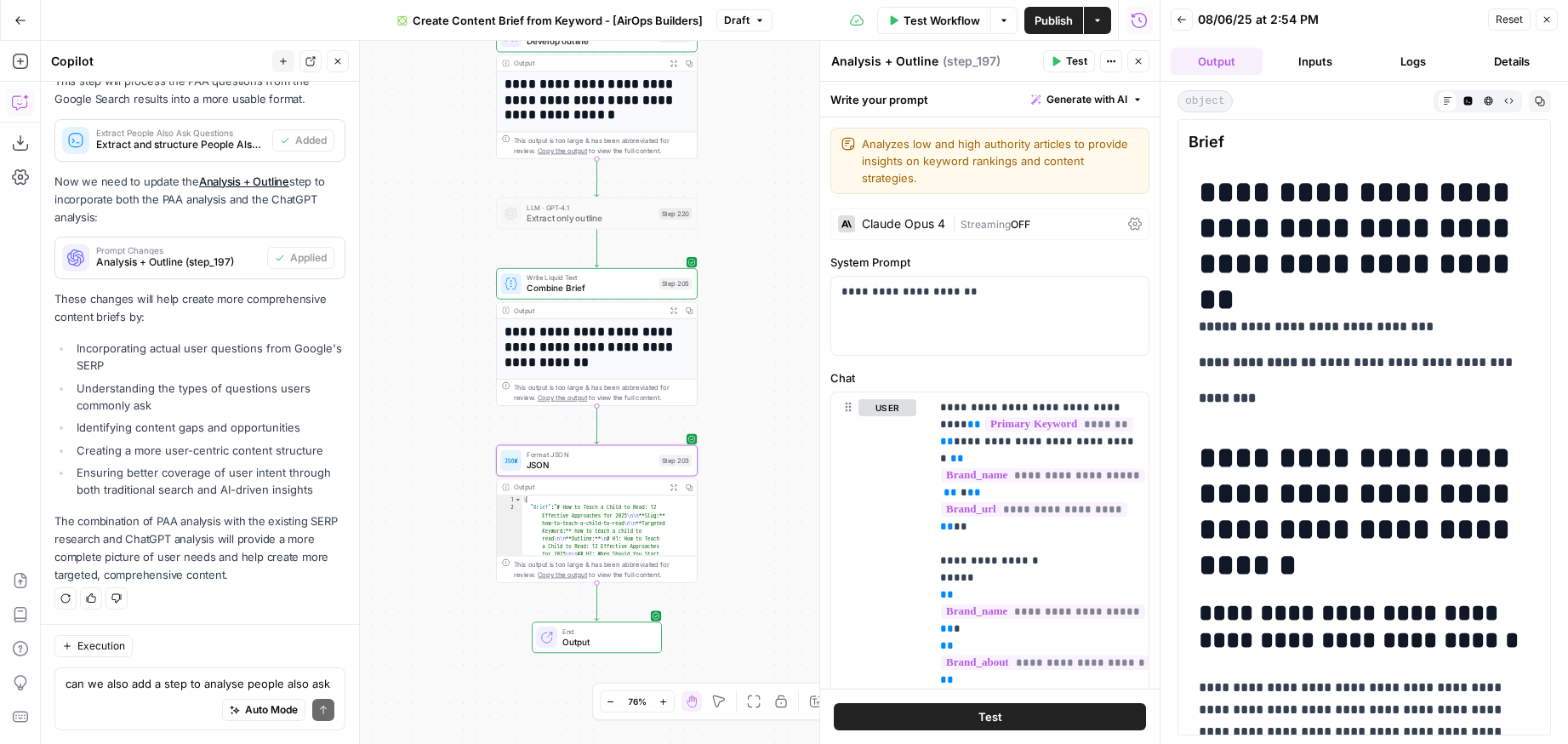 click 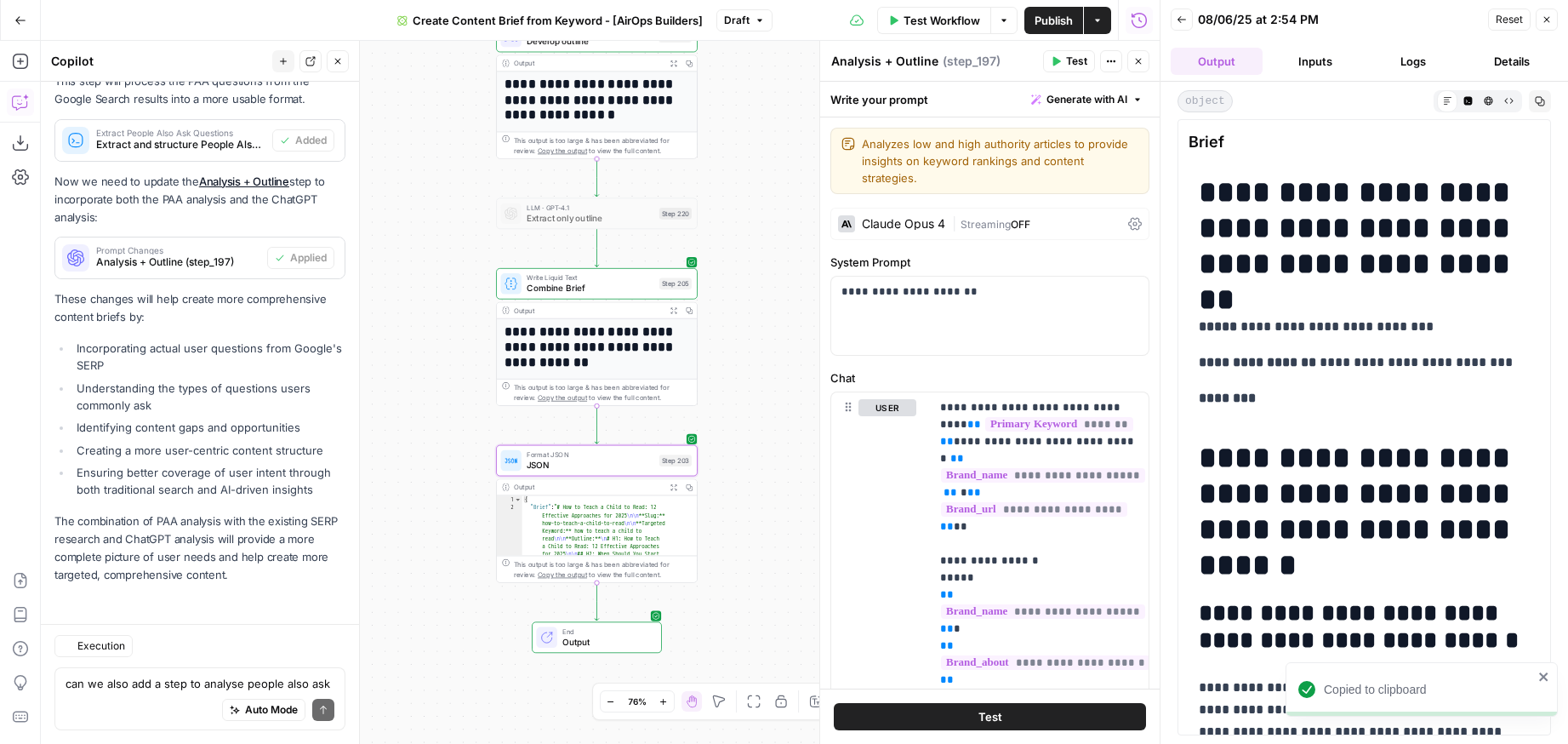 scroll, scrollTop: 1187, scrollLeft: 0, axis: vertical 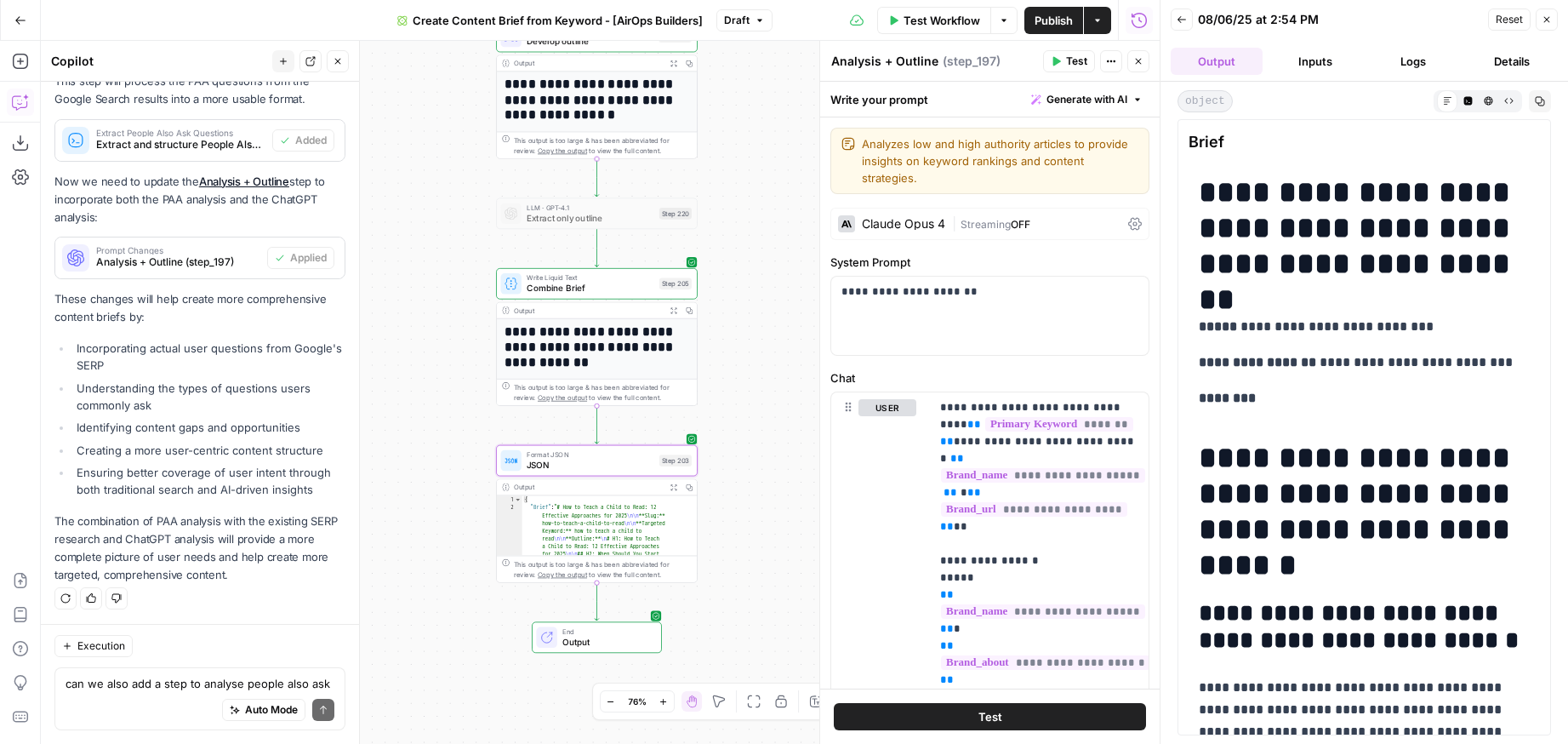 click 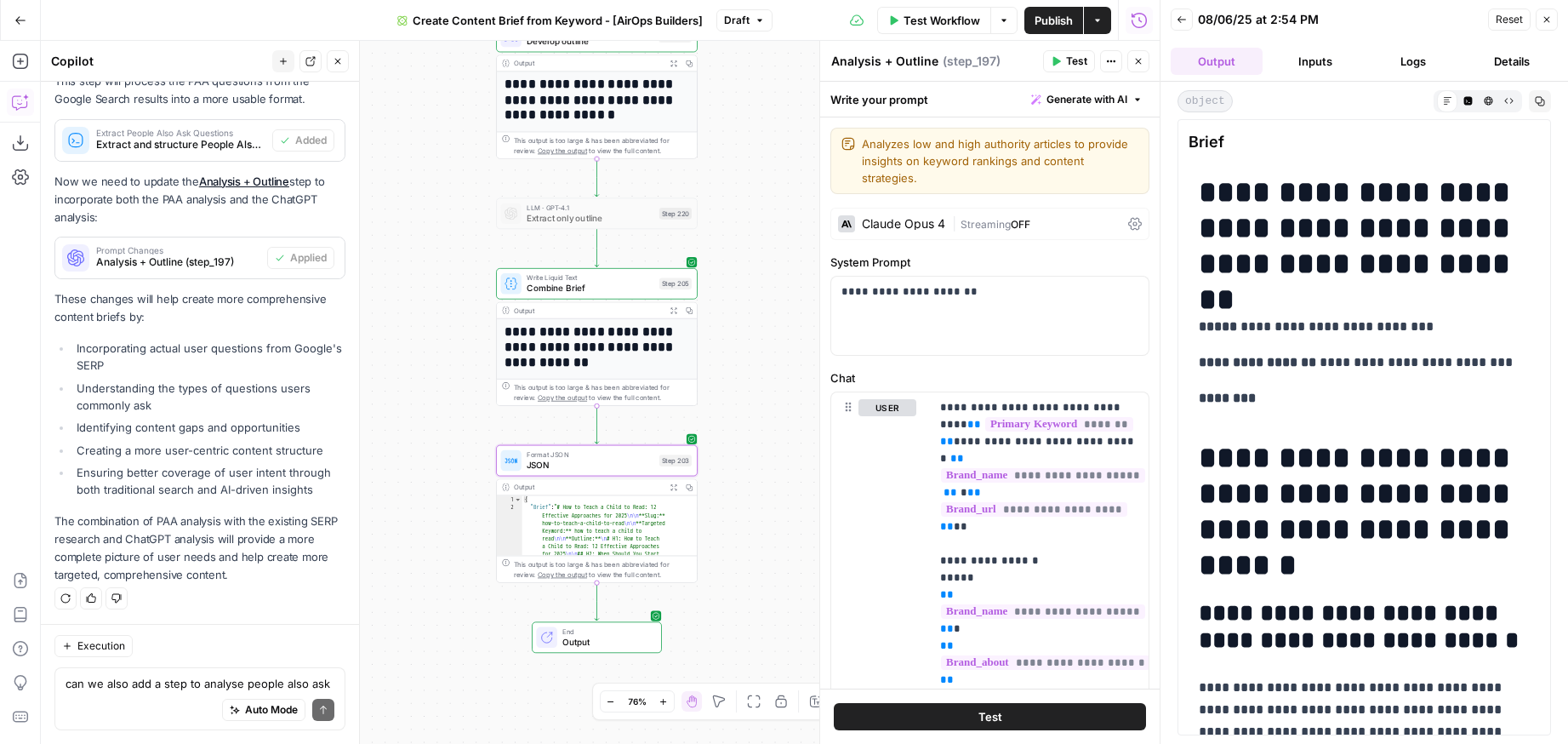 click 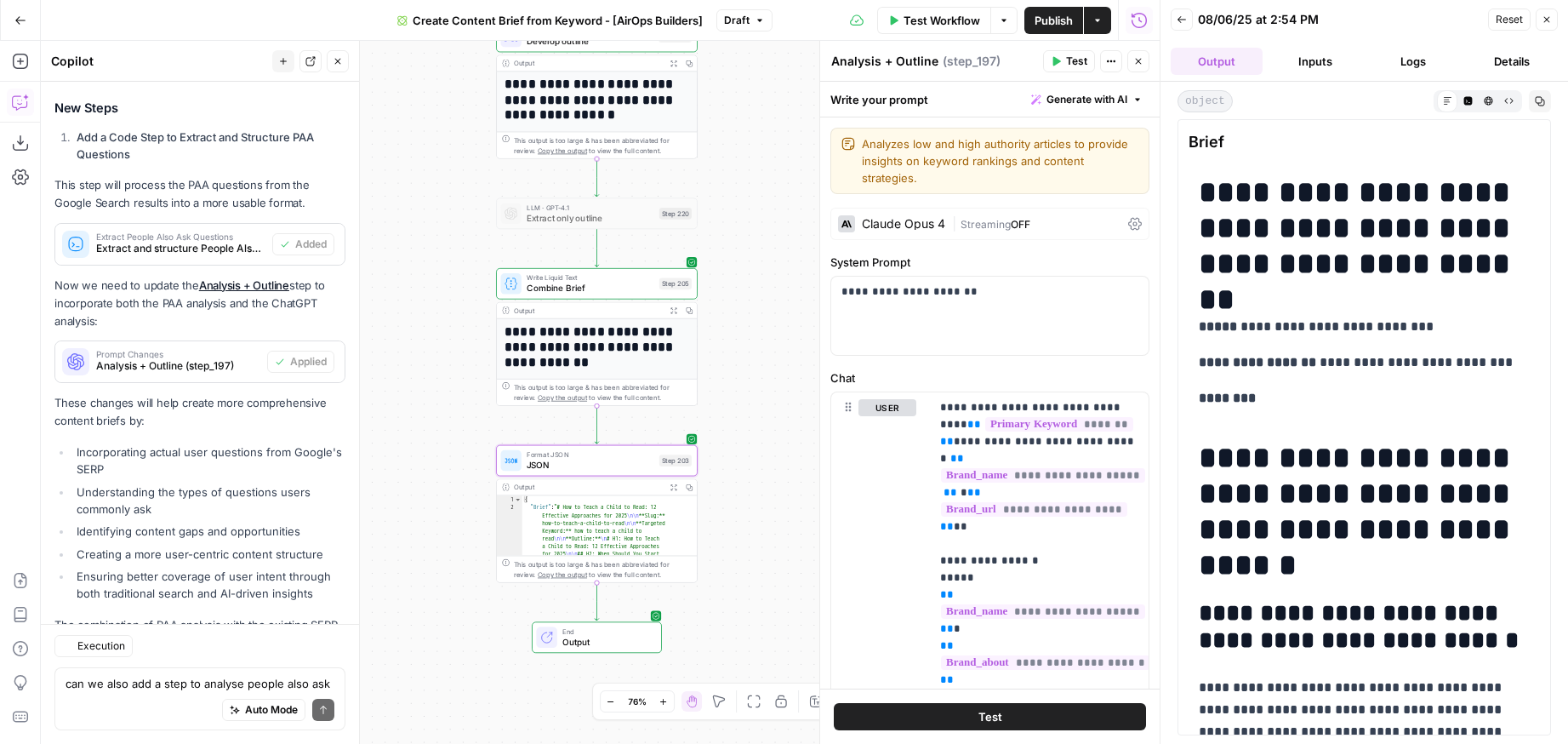 scroll, scrollTop: 1187, scrollLeft: 0, axis: vertical 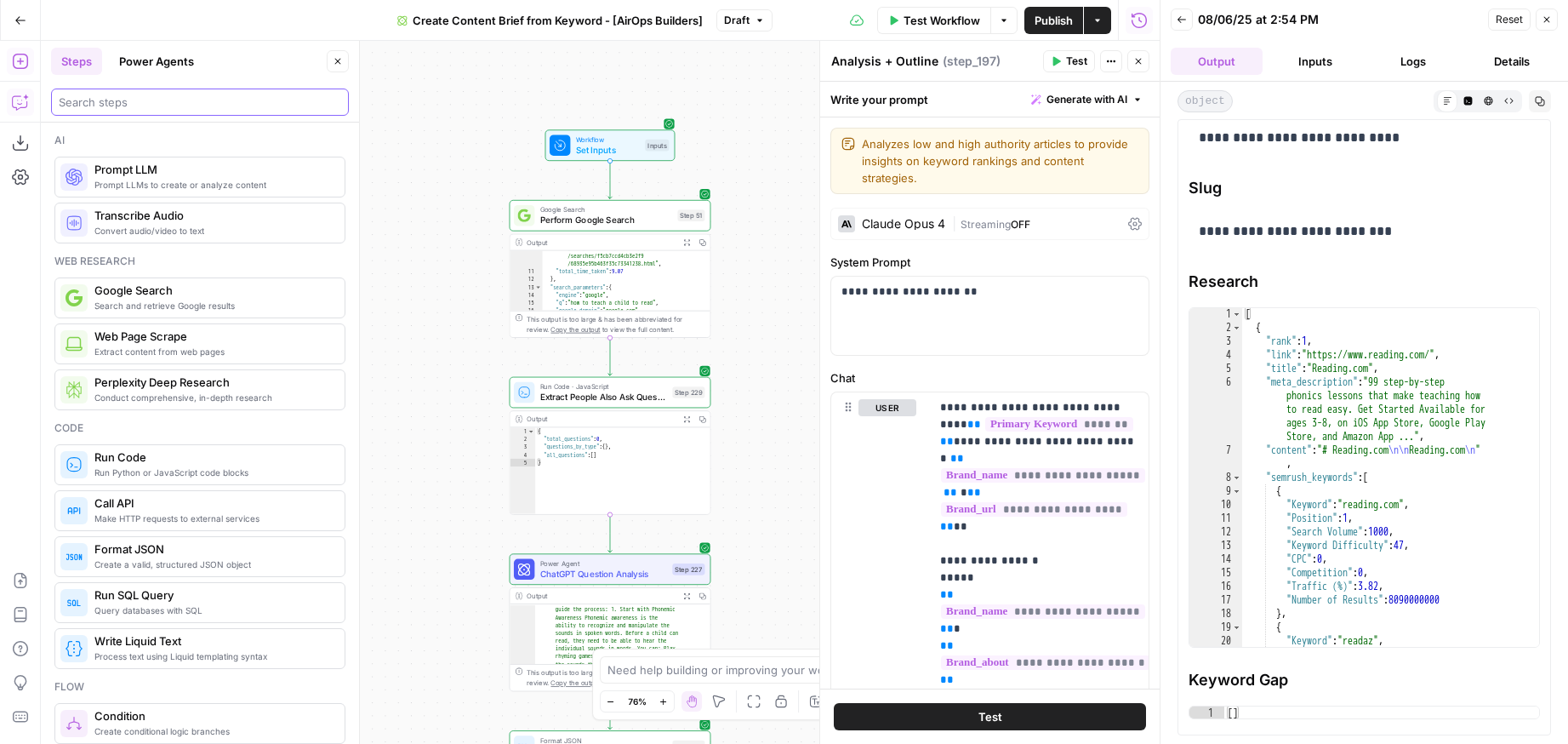 click at bounding box center [200, 102] 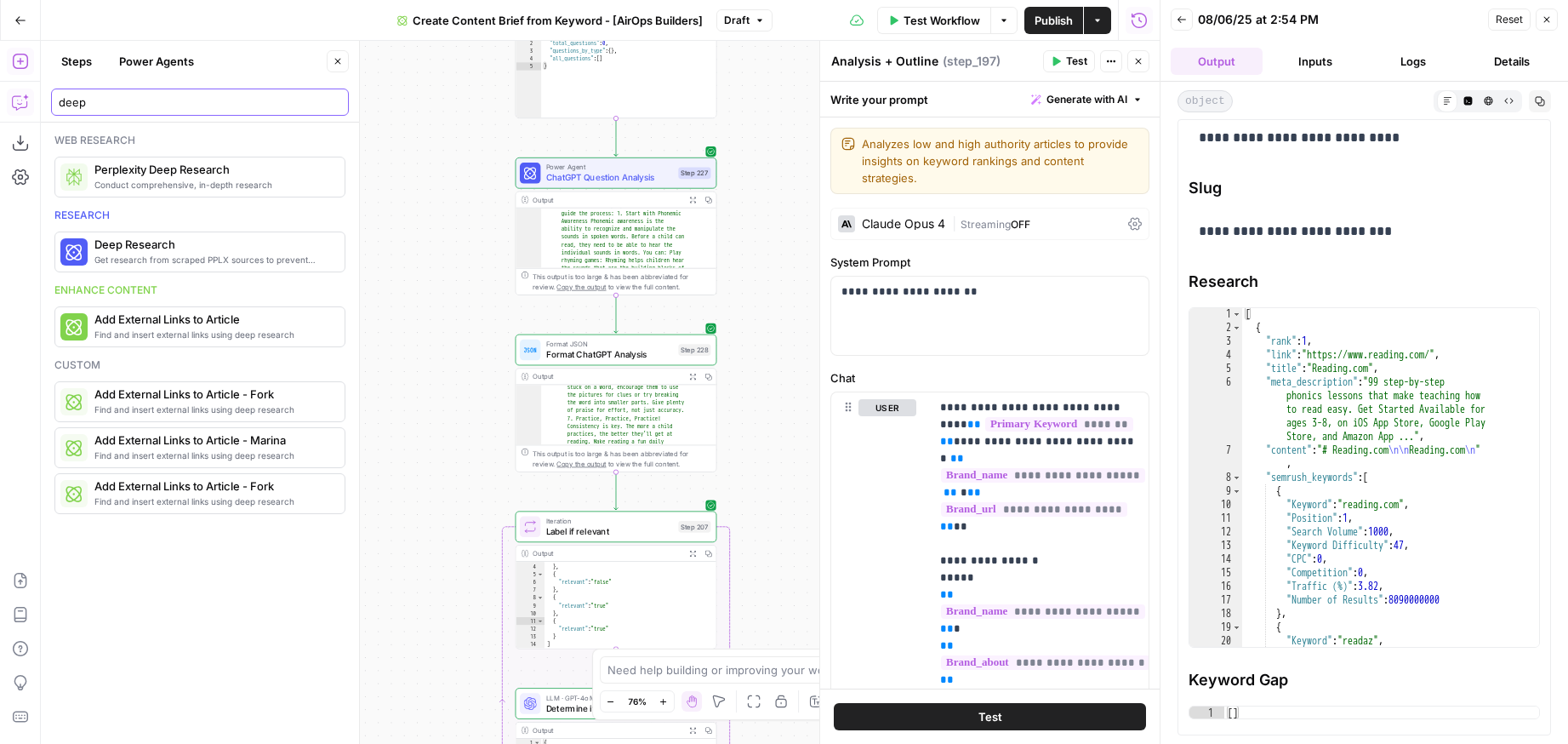 type on "deep" 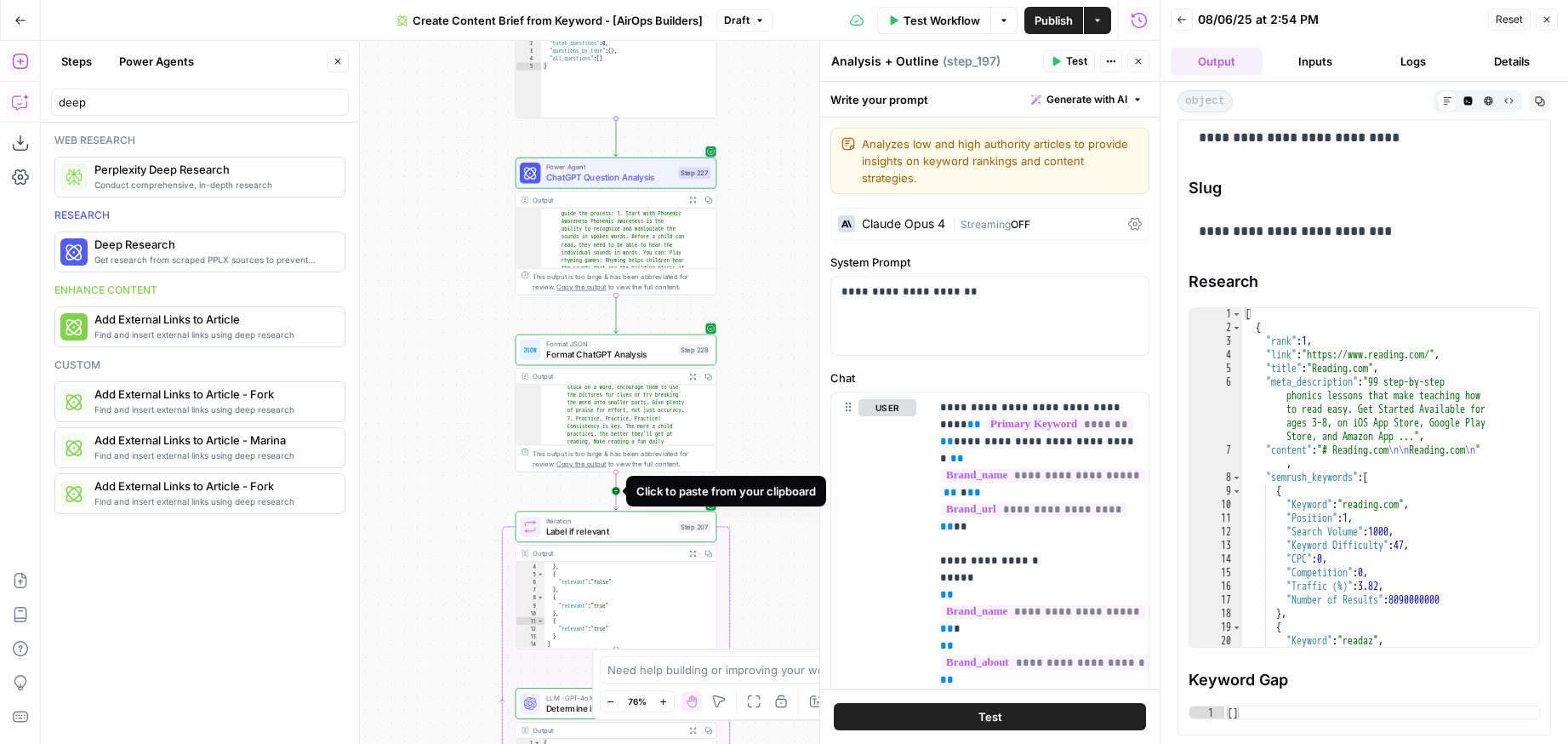 drag, startPoint x: 163, startPoint y: 179, endPoint x: 618, endPoint y: 493, distance: 552.82999 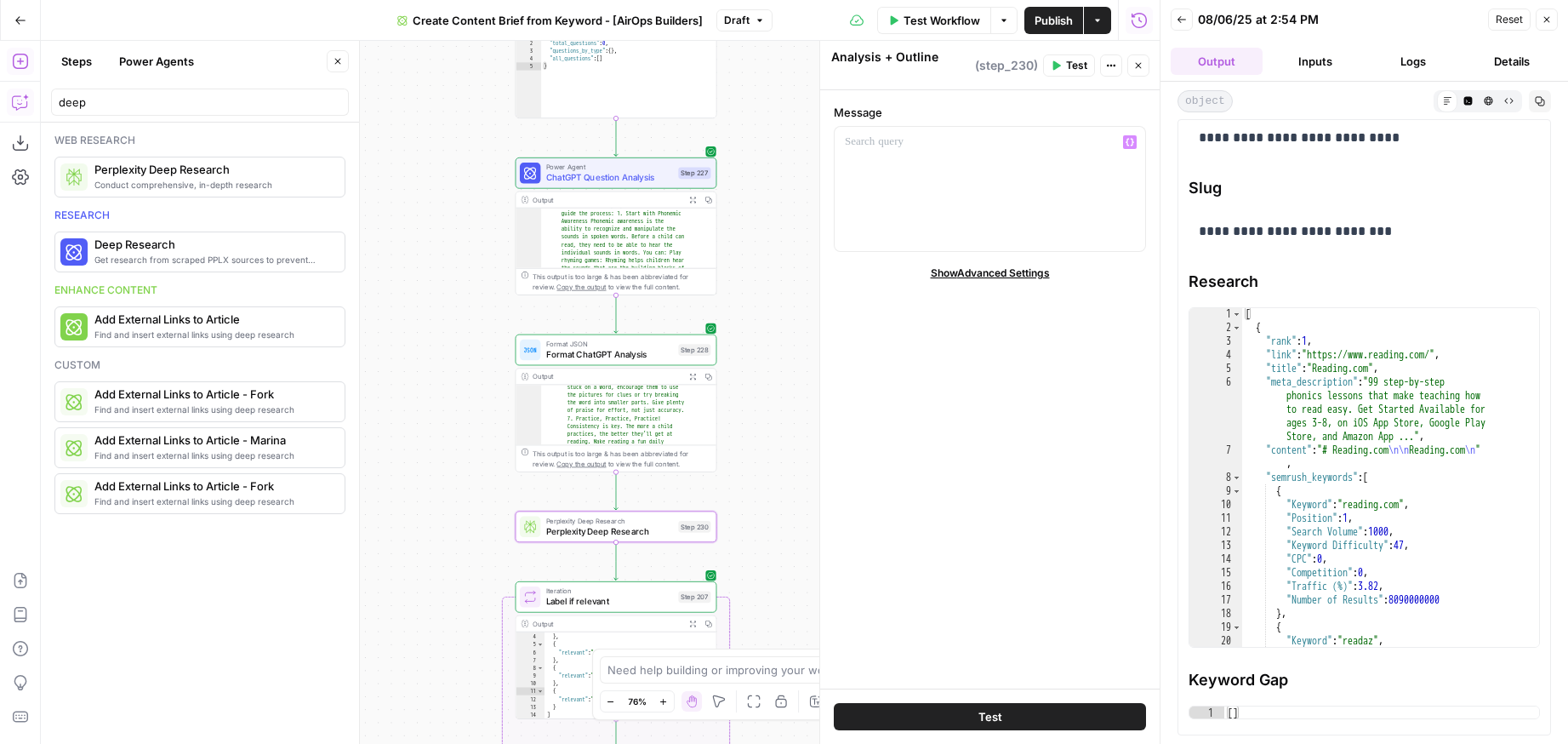 type on "Perplexity Deep Research" 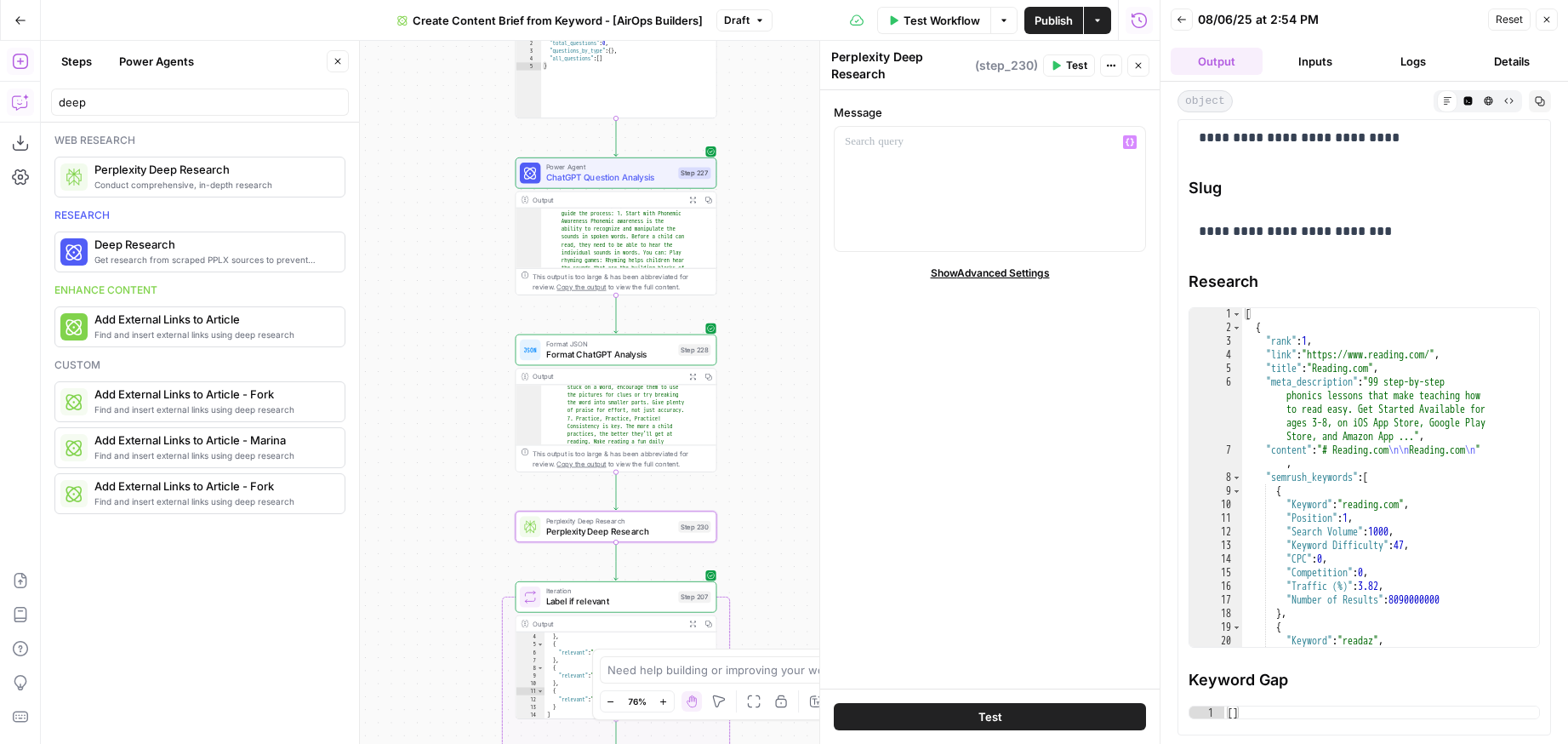 click at bounding box center (989, 189) 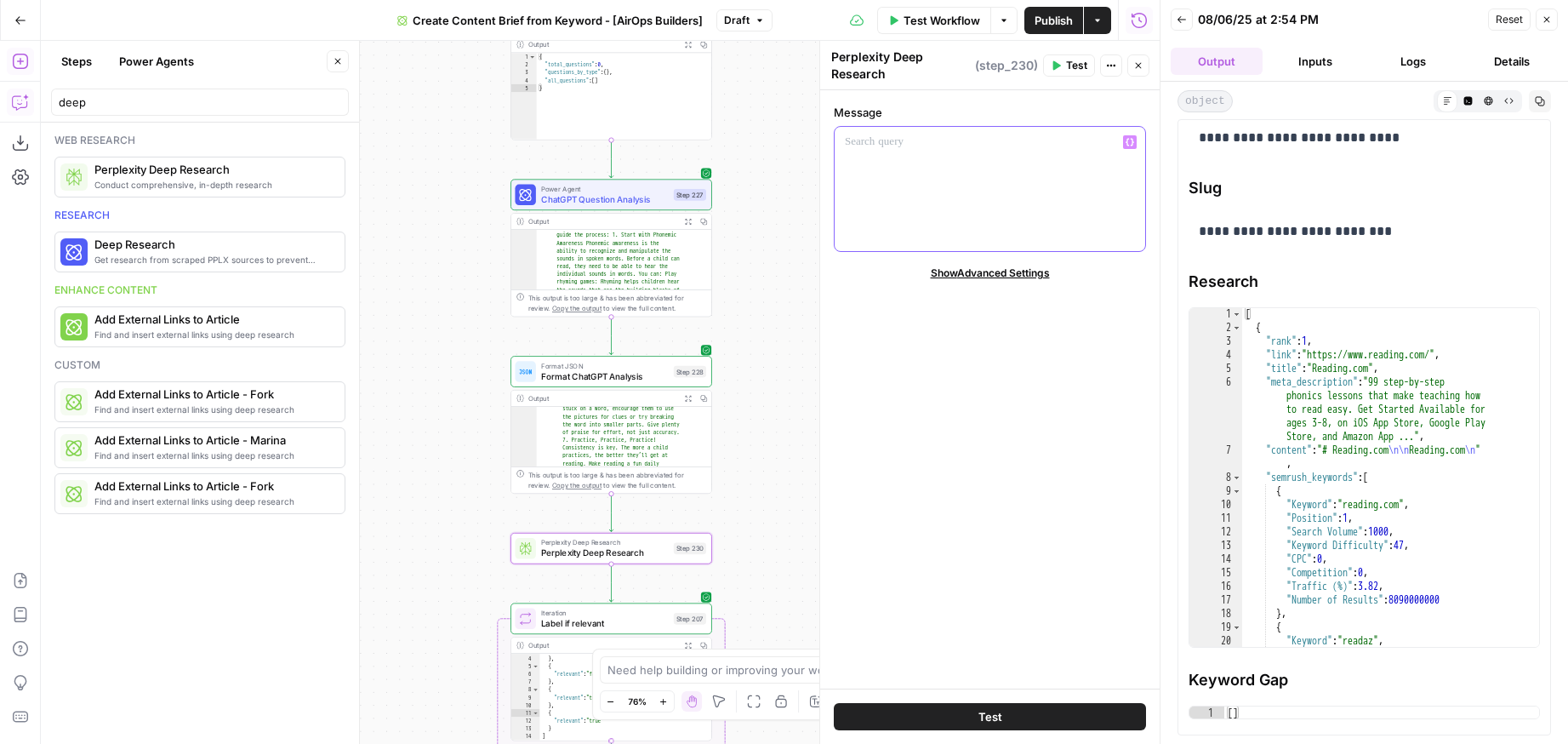 click at bounding box center (989, 189) 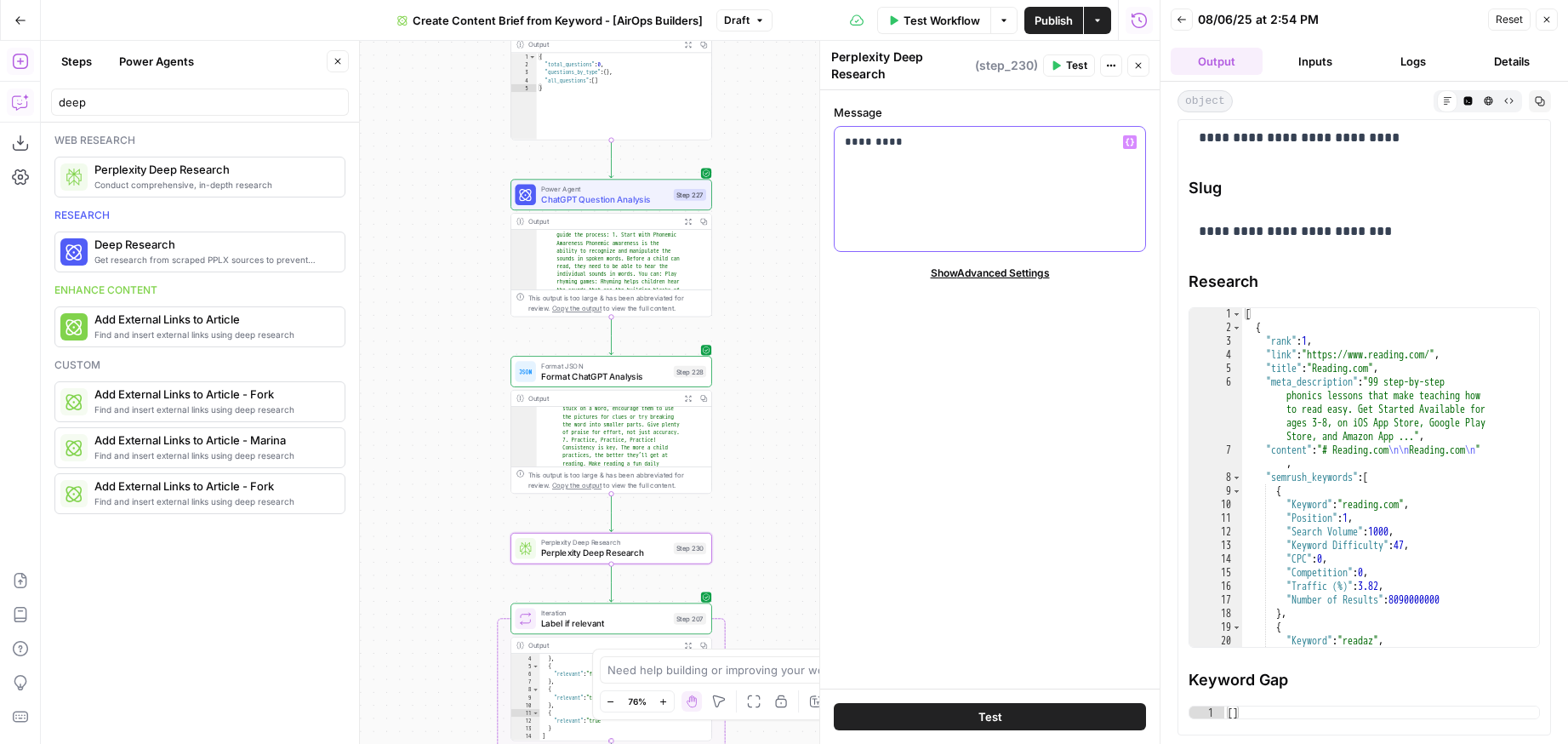 click on "*********" at bounding box center [989, 142] 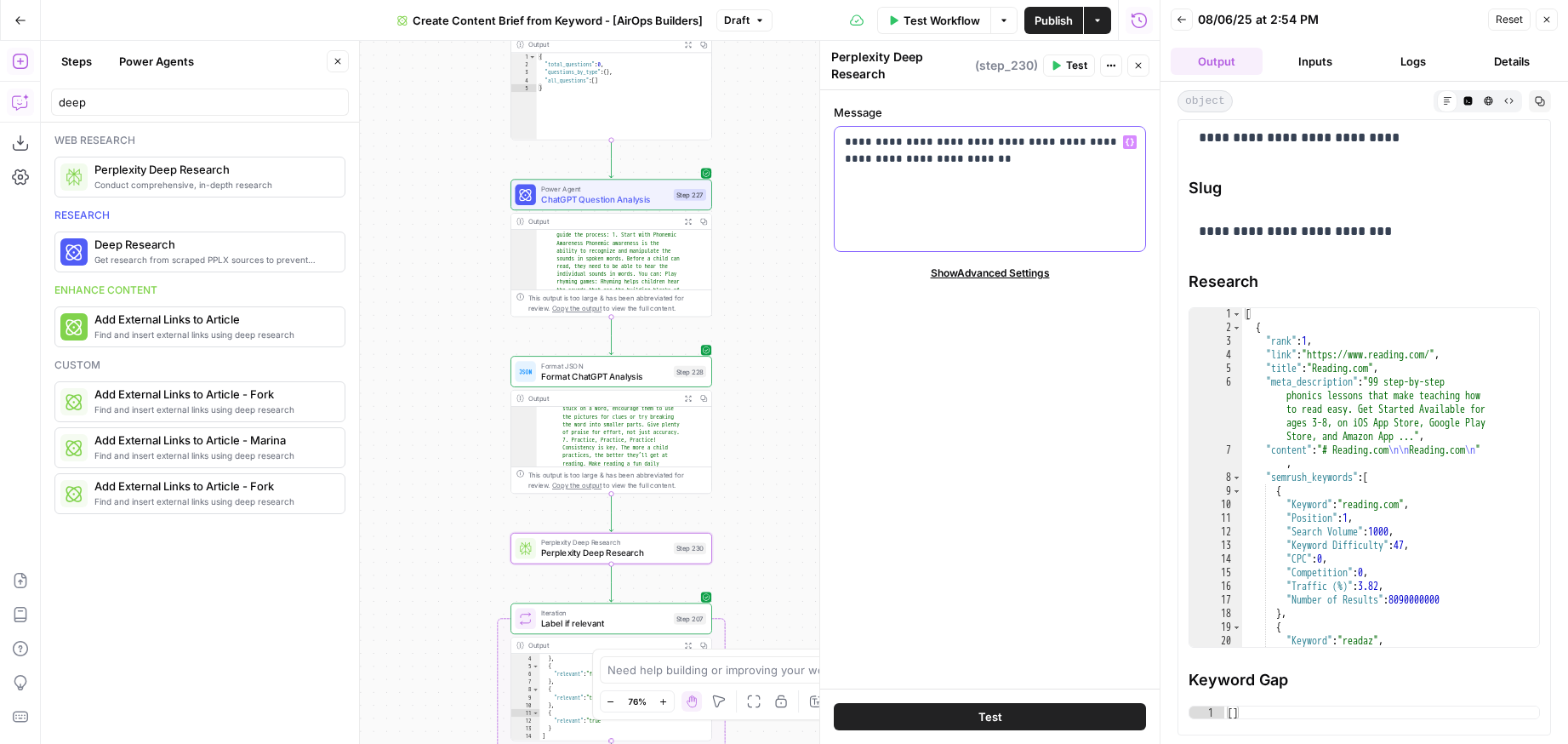 click on "**********" at bounding box center [989, 151] 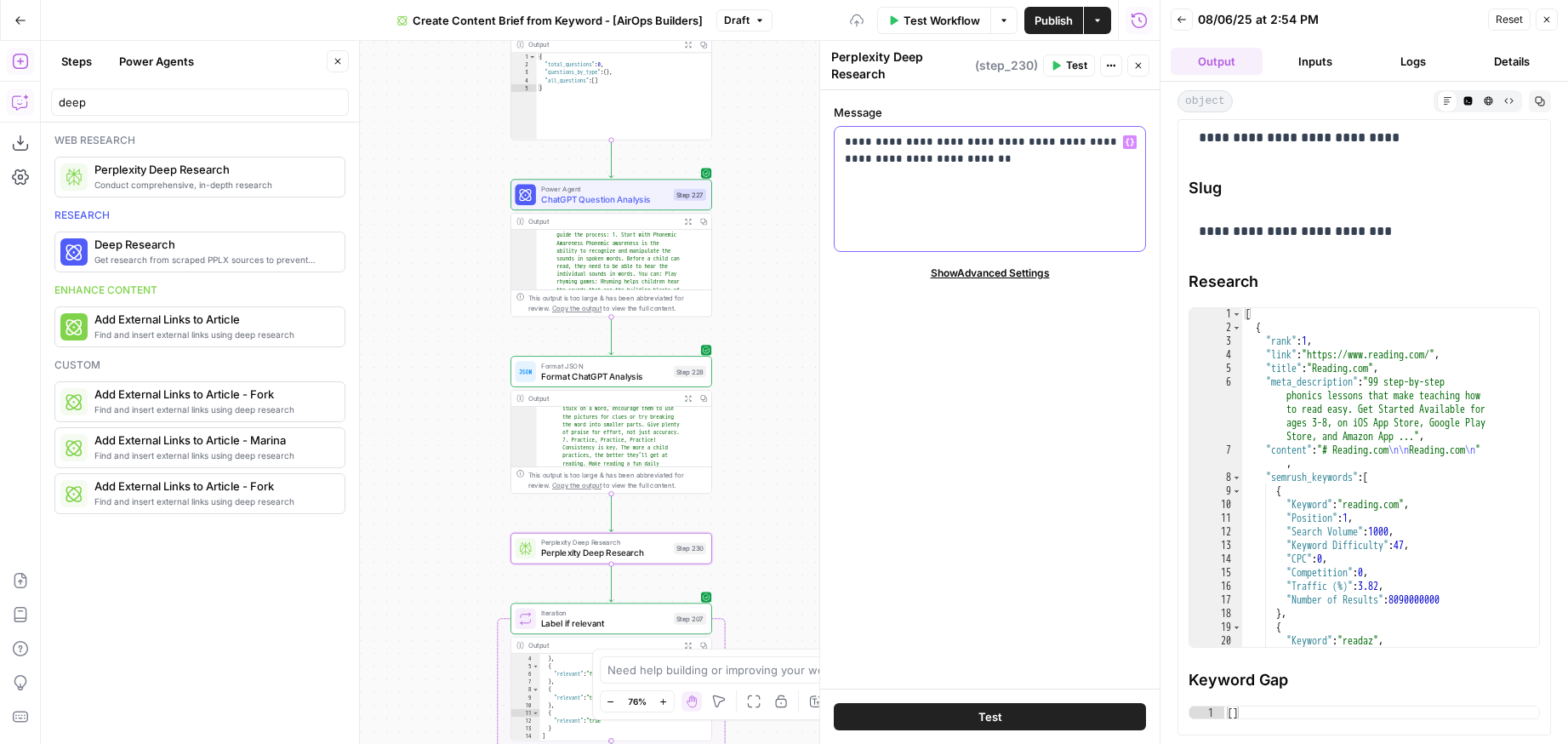 click 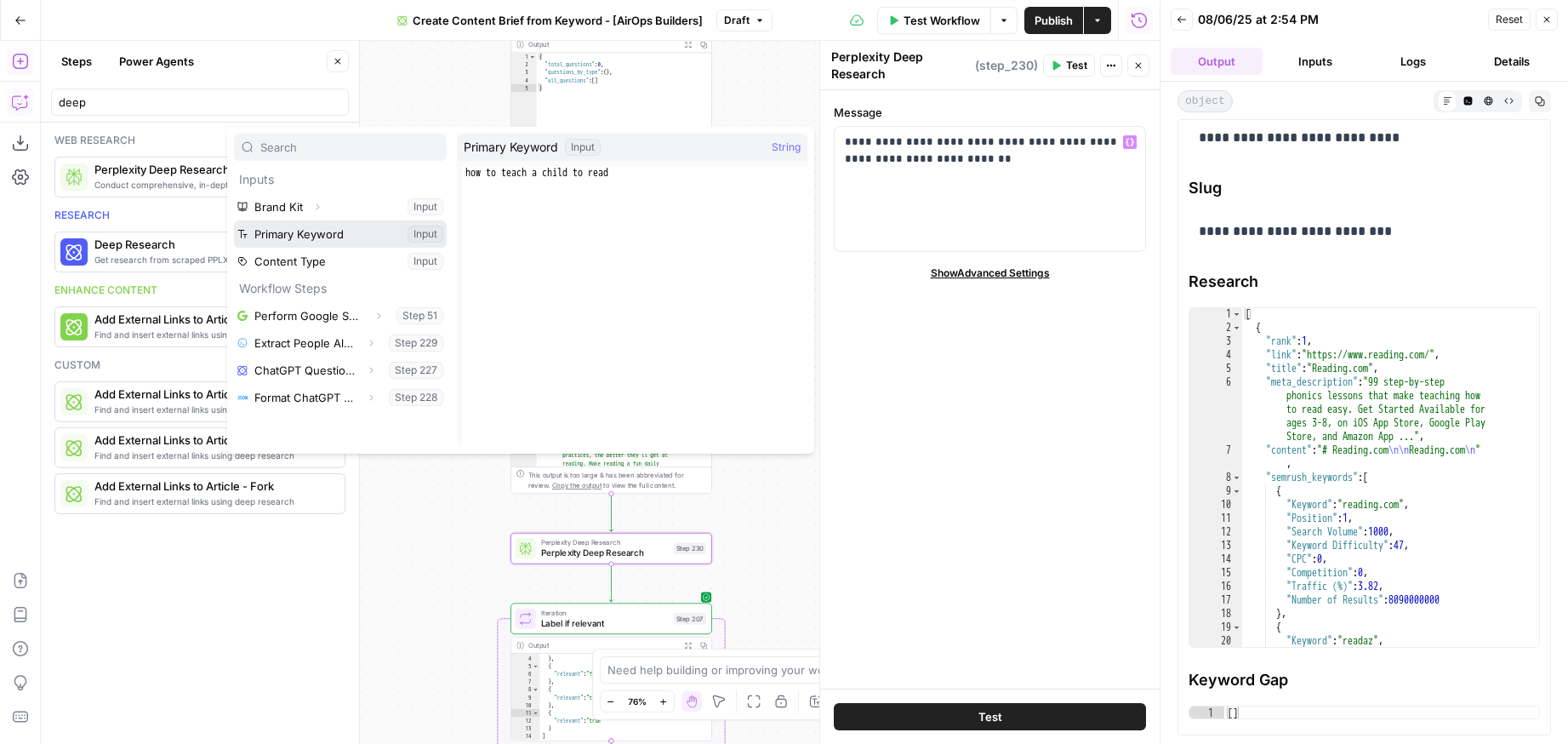 click at bounding box center (340, 234) 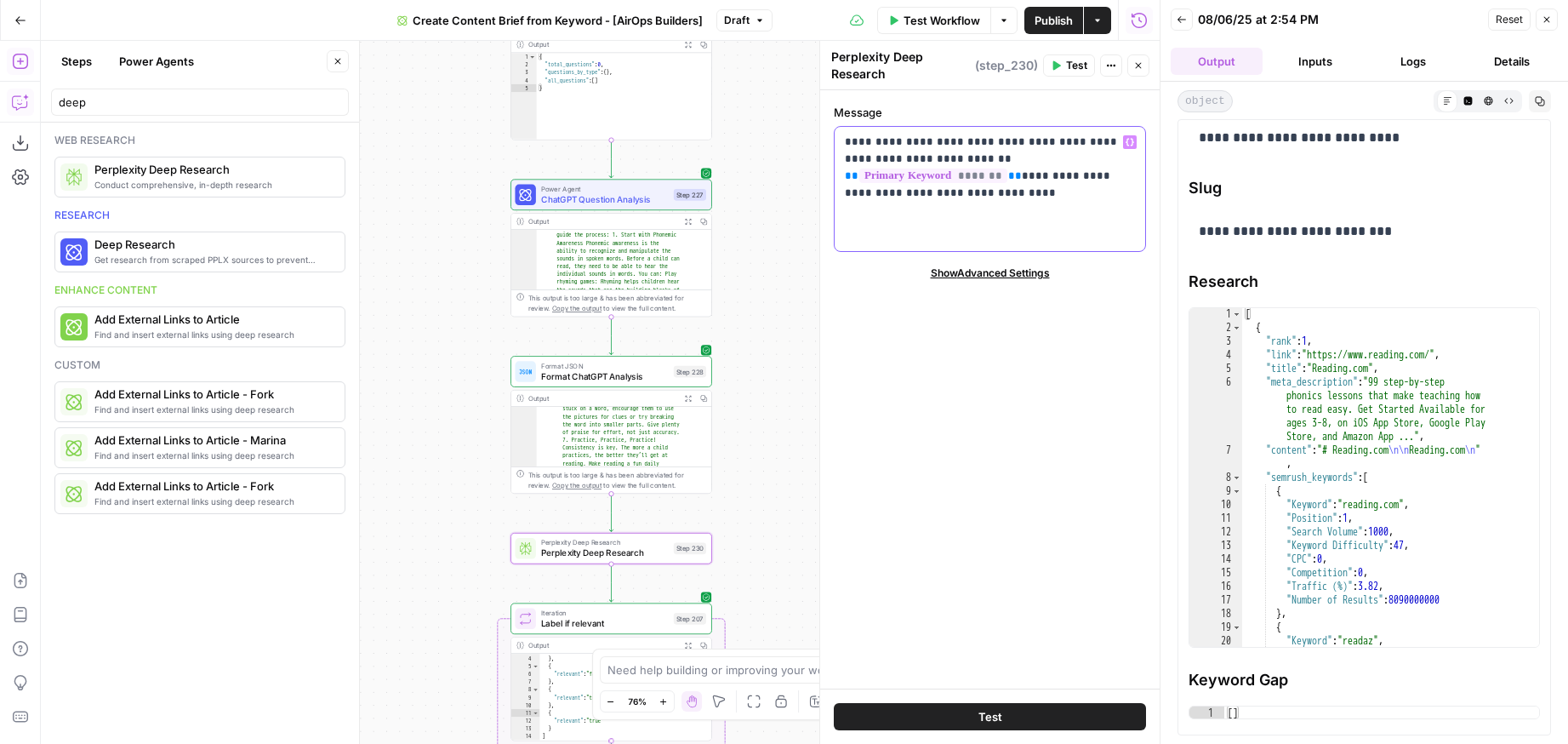 click 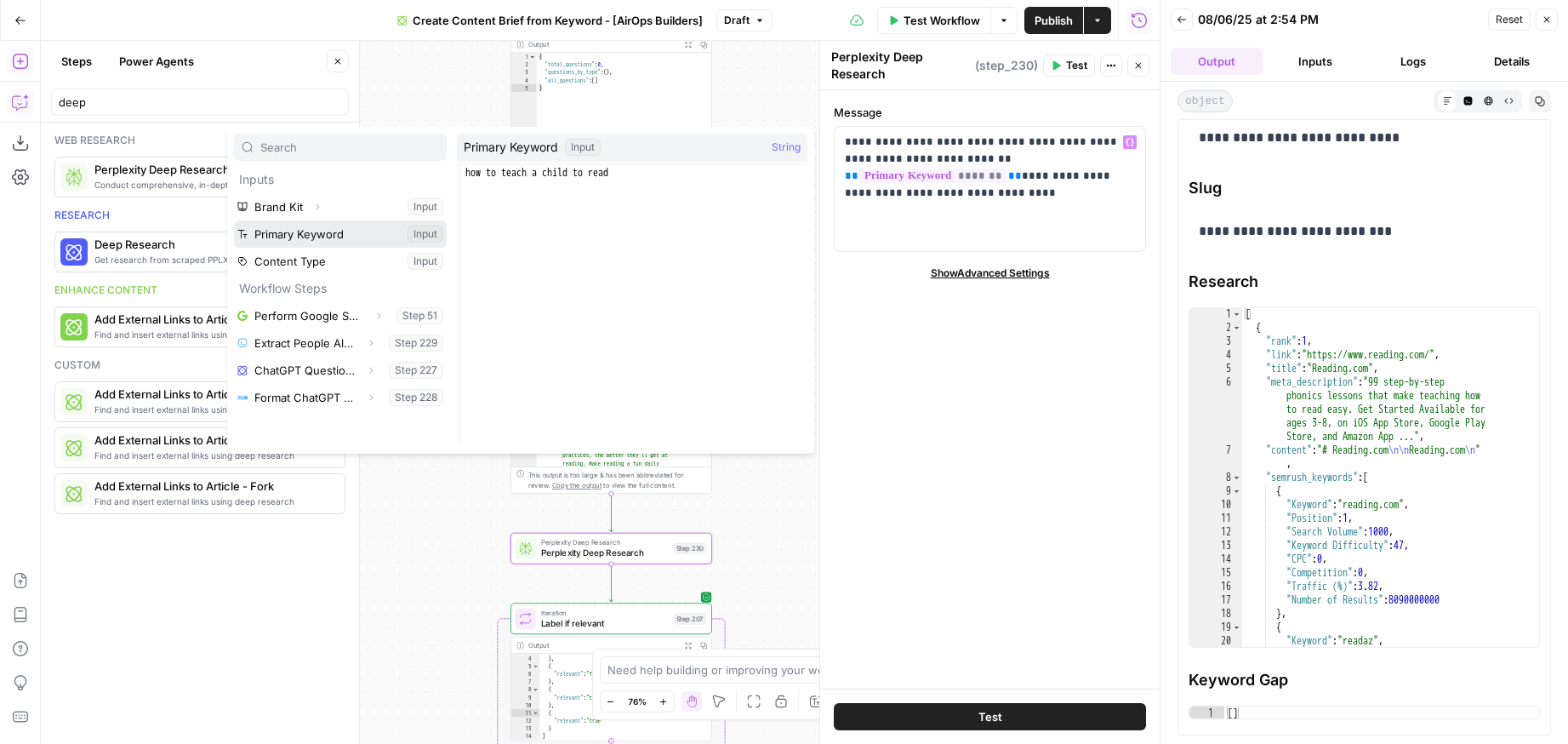 click at bounding box center (340, 234) 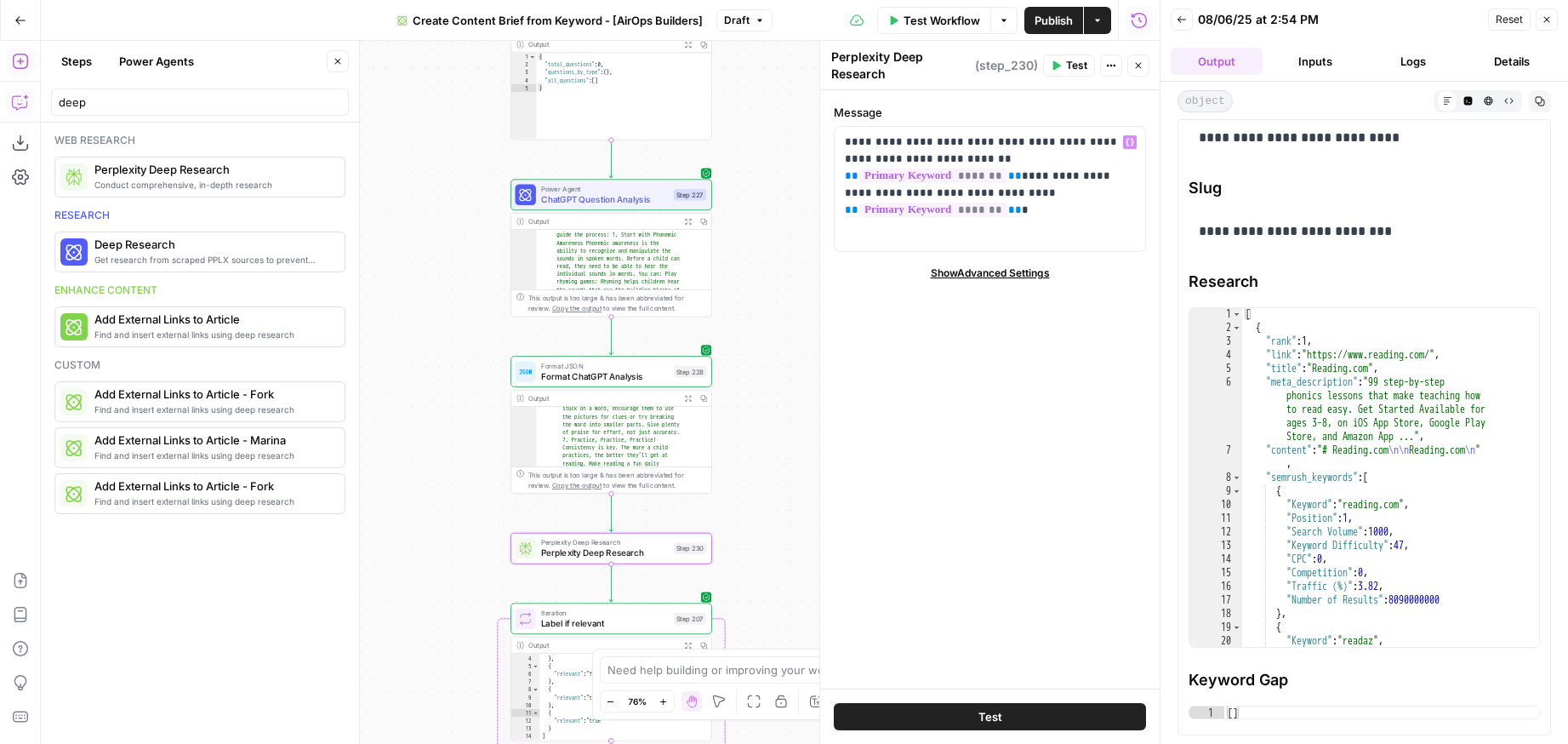 click on "Test" at bounding box center (989, 717) 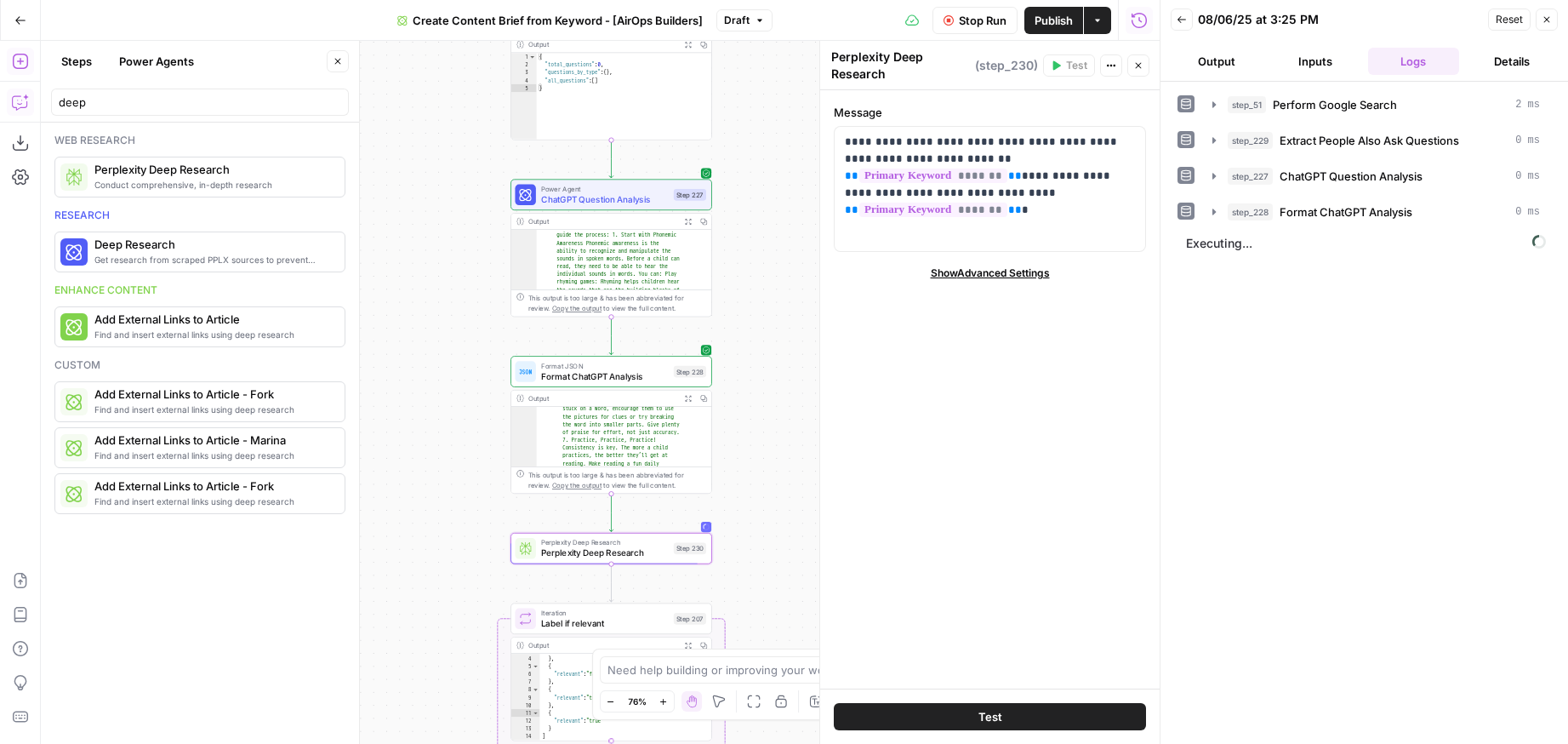 click on "step_51 Perform Google Search 2 ms step_229 Extract People Also Ask Questions 0 ms step_227 ChatGPT Question Analysis 0 ms step_228 Format ChatGPT Analysis 0 ms Executing..." at bounding box center (1364, 413) 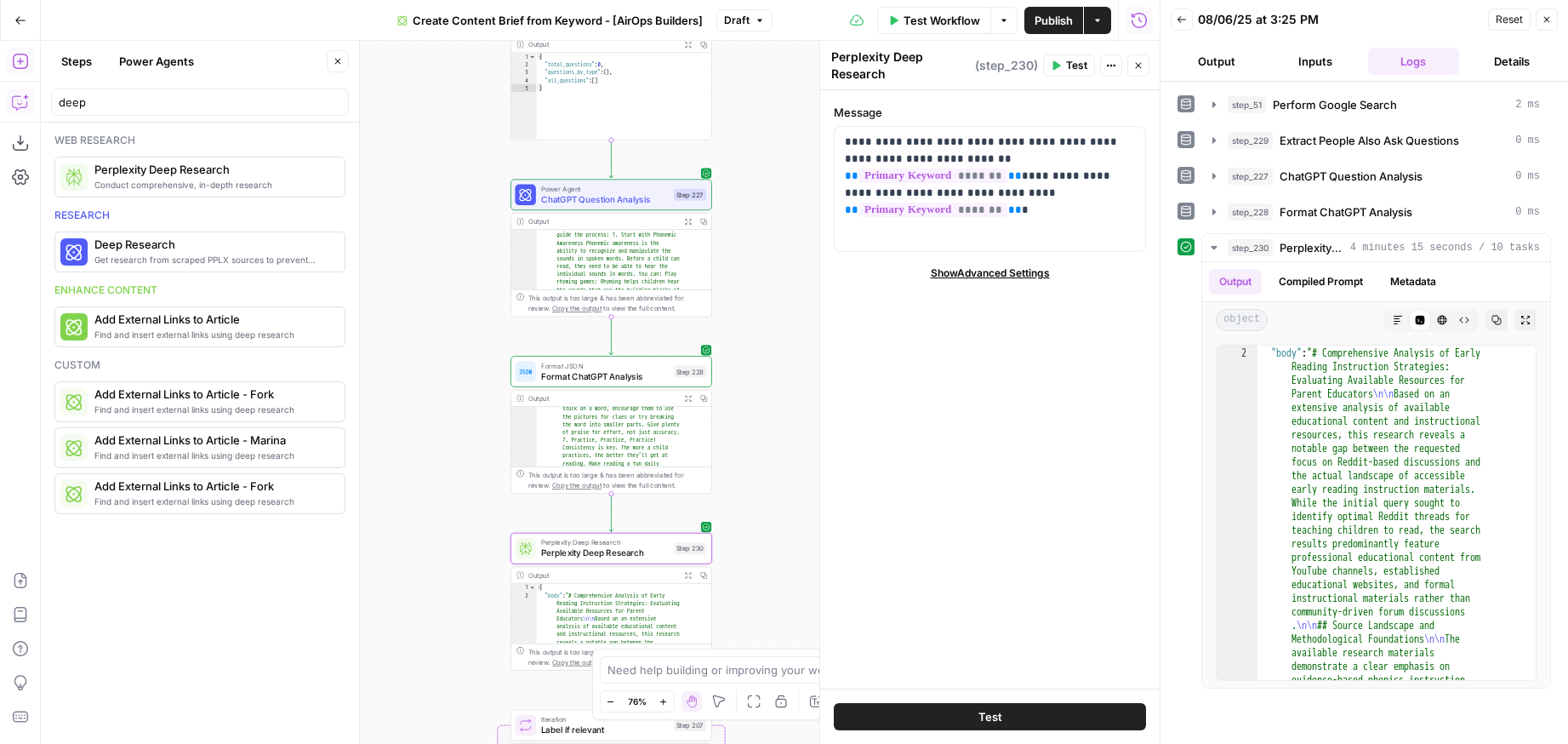 scroll, scrollTop: 16, scrollLeft: 0, axis: vertical 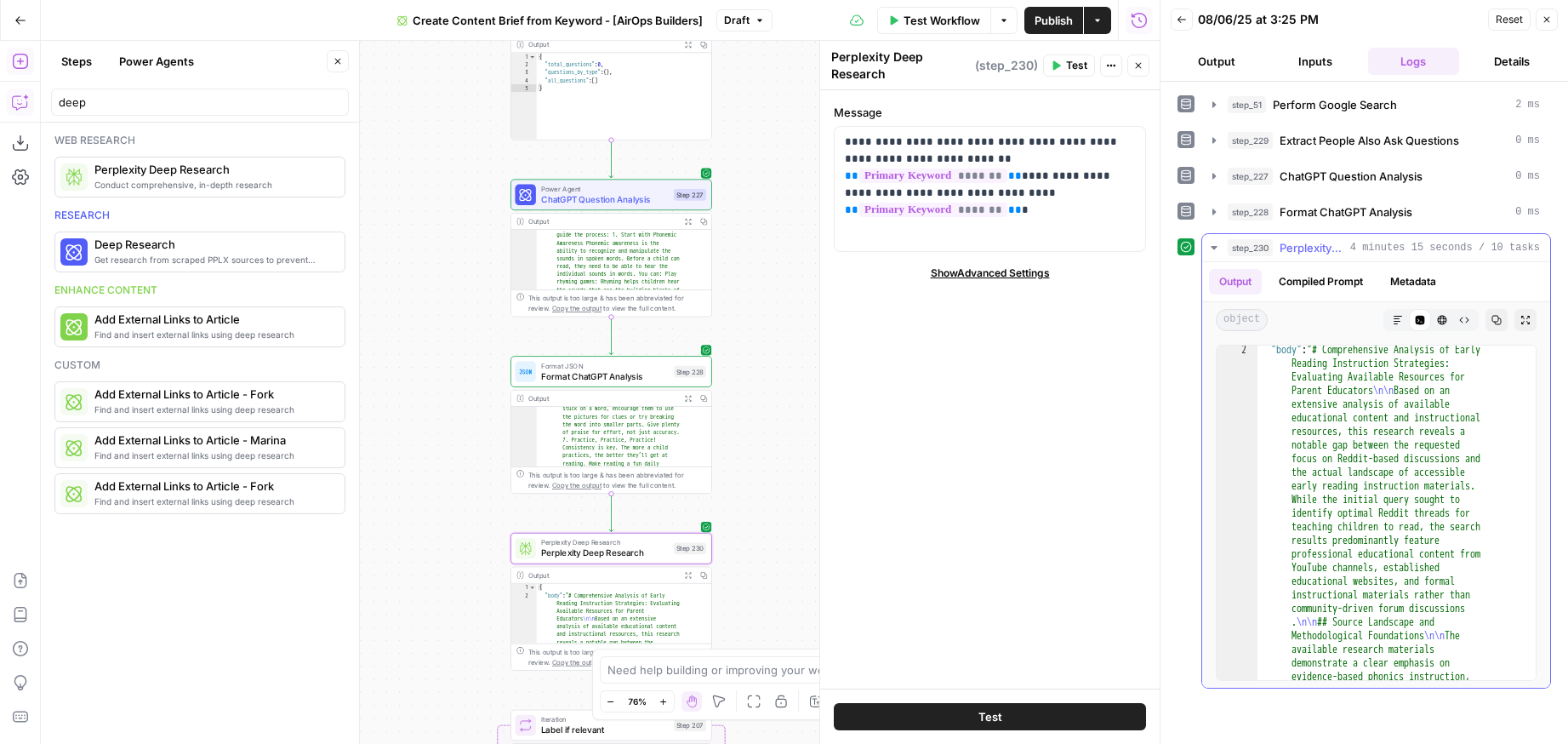 click 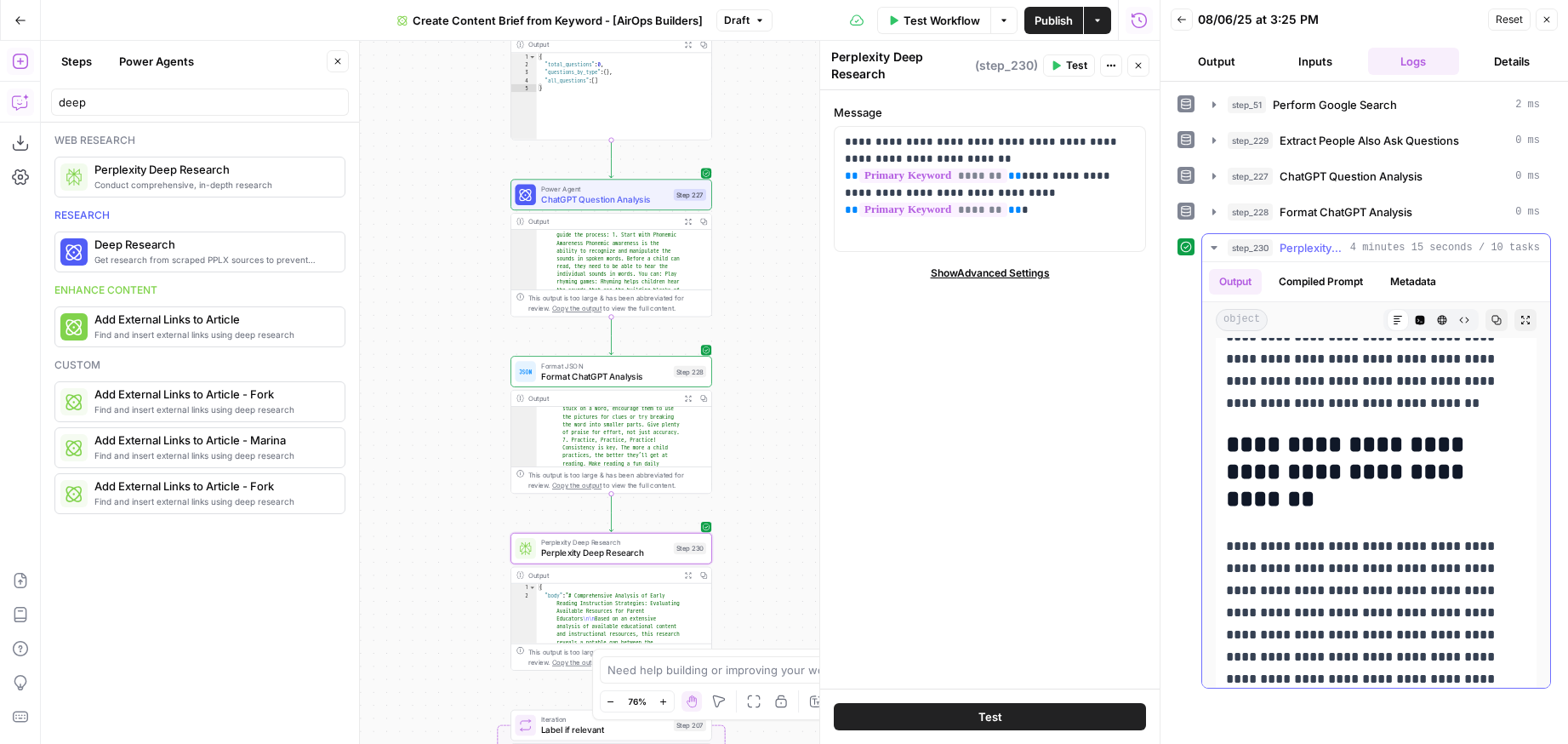 scroll, scrollTop: 6347, scrollLeft: 0, axis: vertical 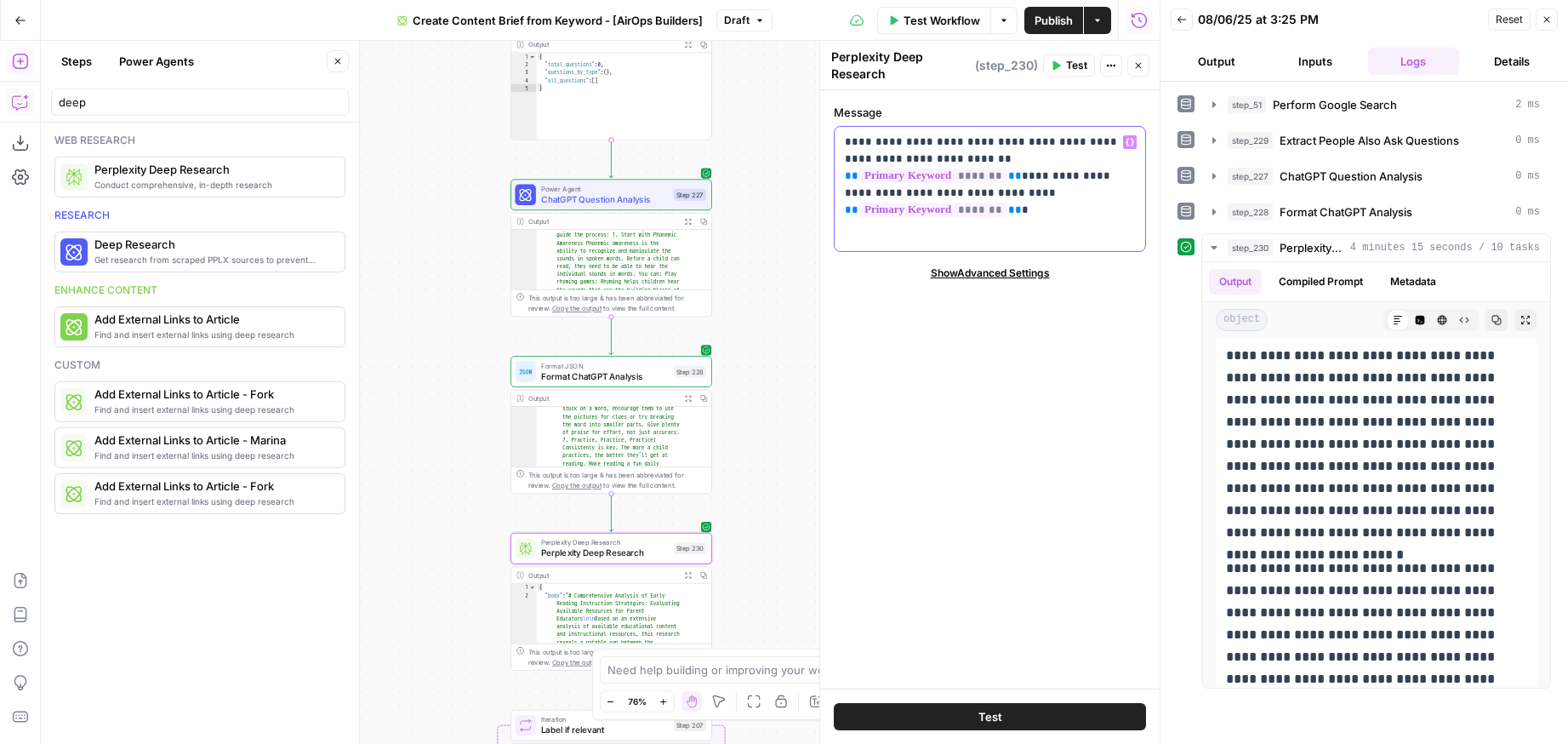 click on "**********" at bounding box center (989, 168) 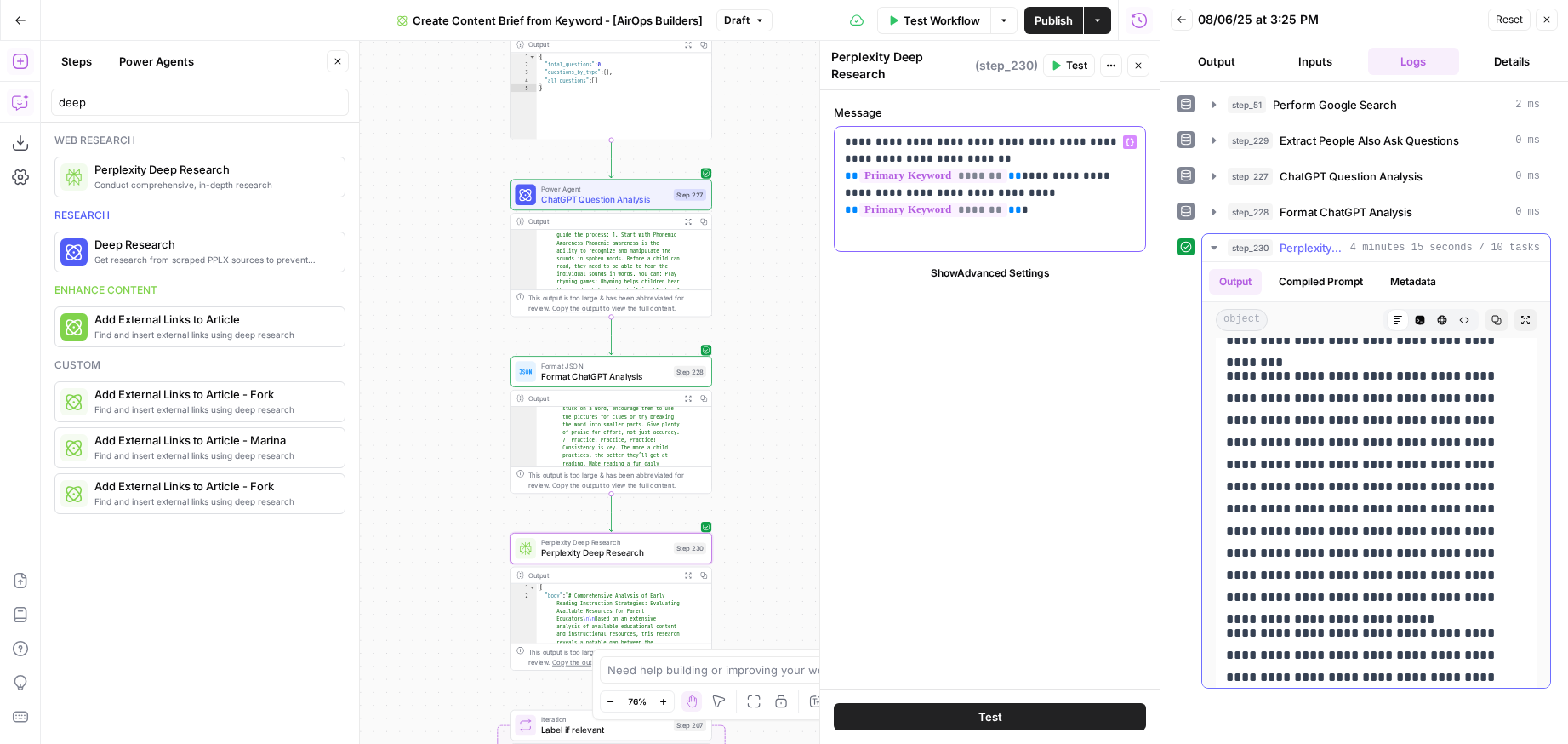 scroll, scrollTop: 14686, scrollLeft: 0, axis: vertical 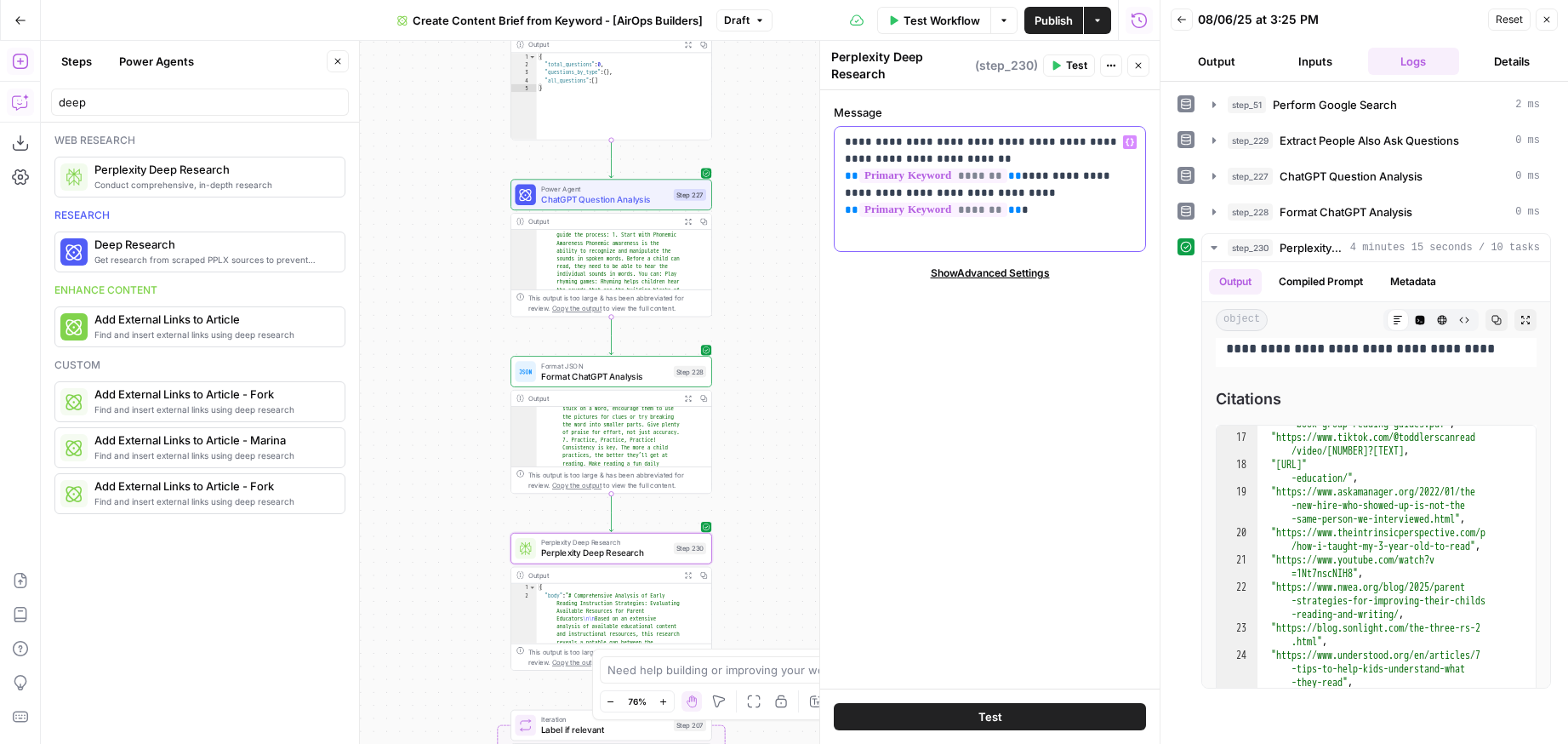 click on "**********" at bounding box center [989, 168] 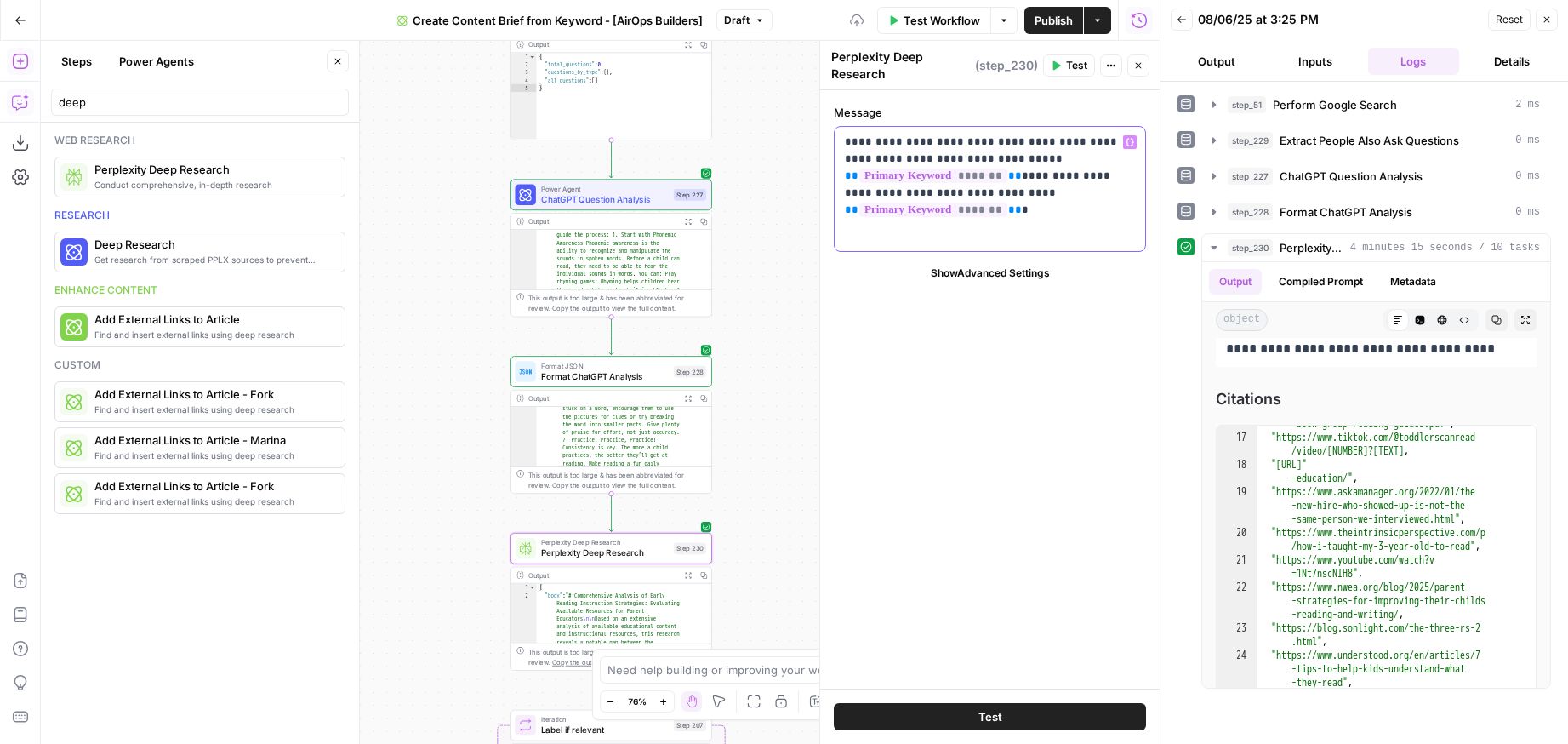 click on "**********" at bounding box center [989, 176] 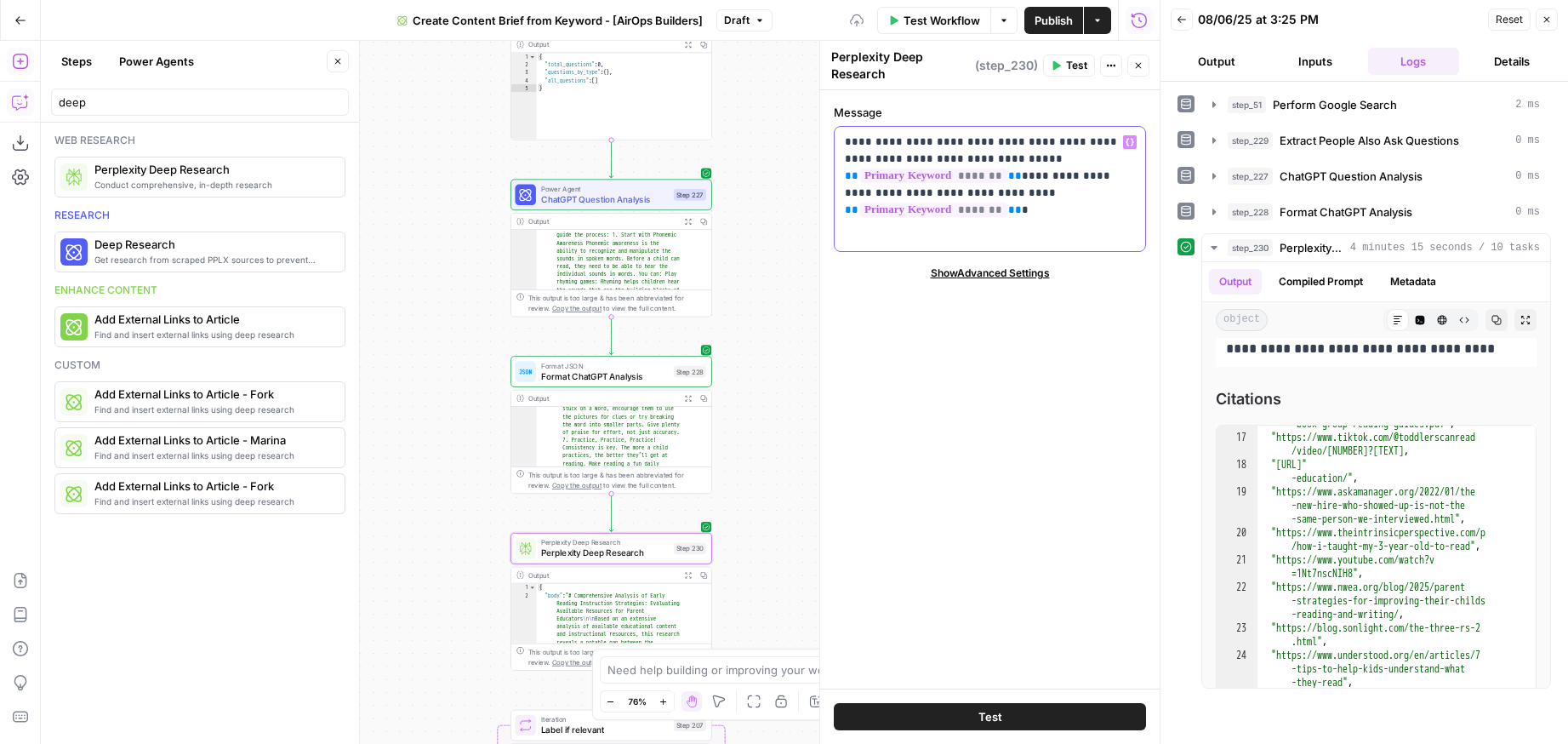 click on "**********" at bounding box center (989, 176) 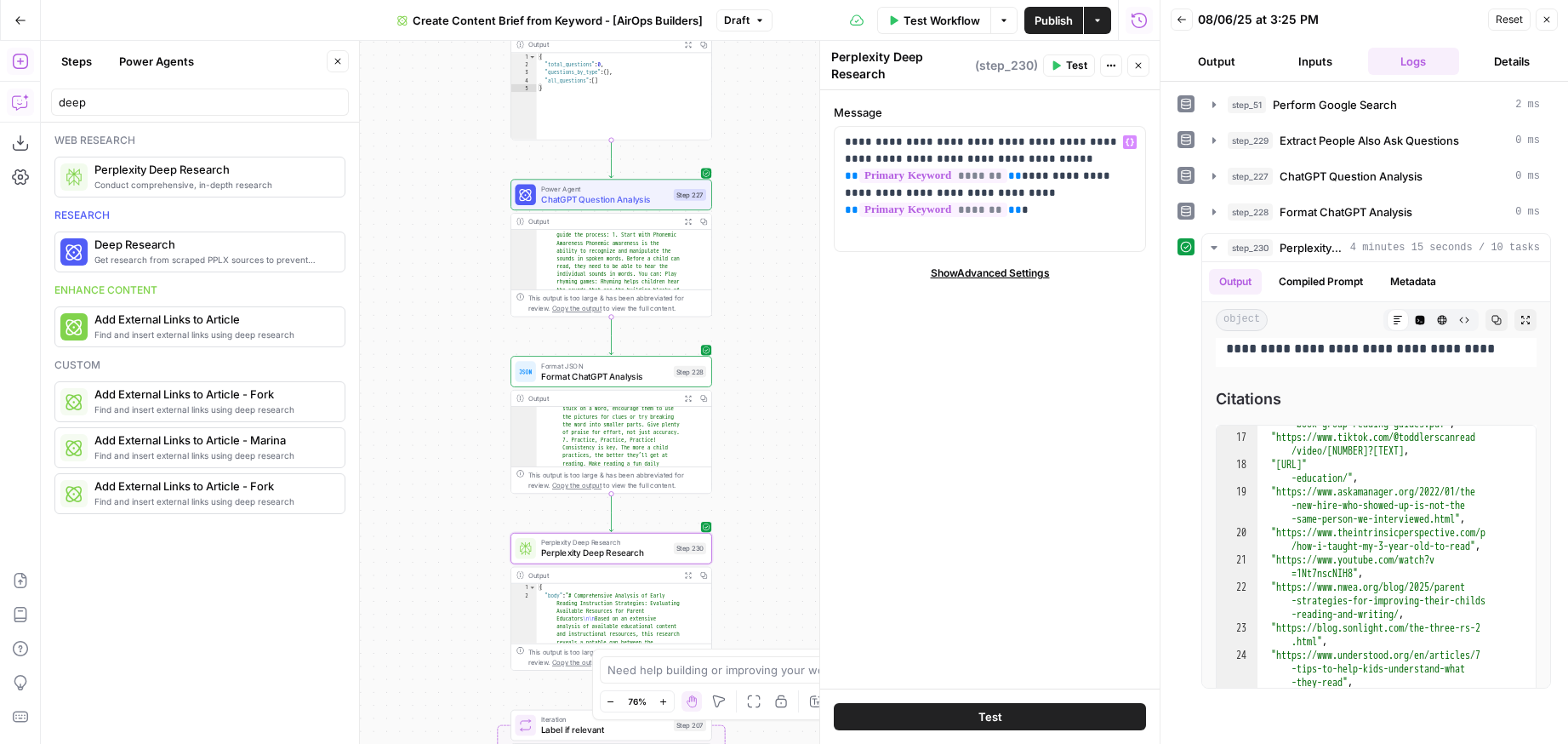 click on "Test" at bounding box center (989, 717) 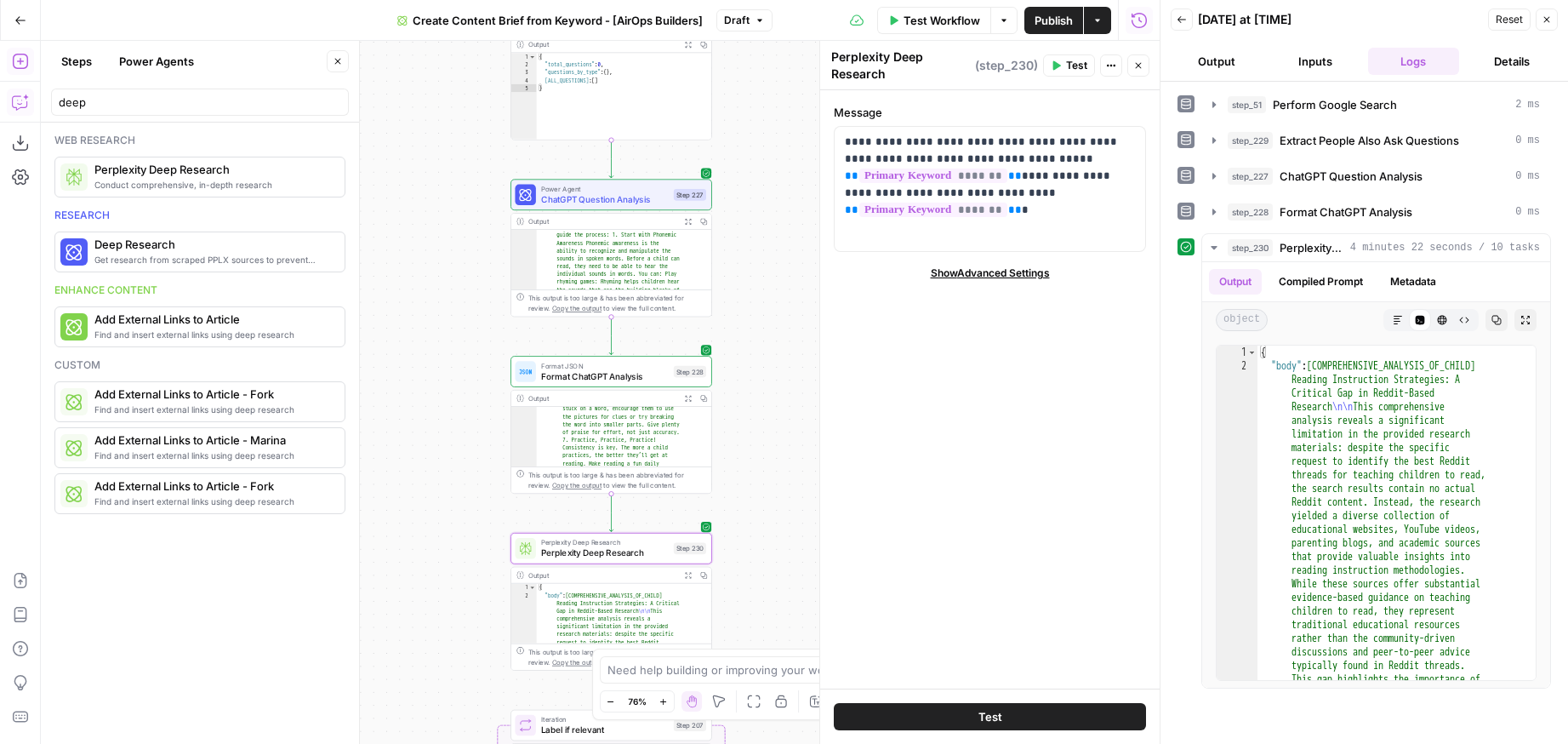 scroll, scrollTop: 0, scrollLeft: 0, axis: both 